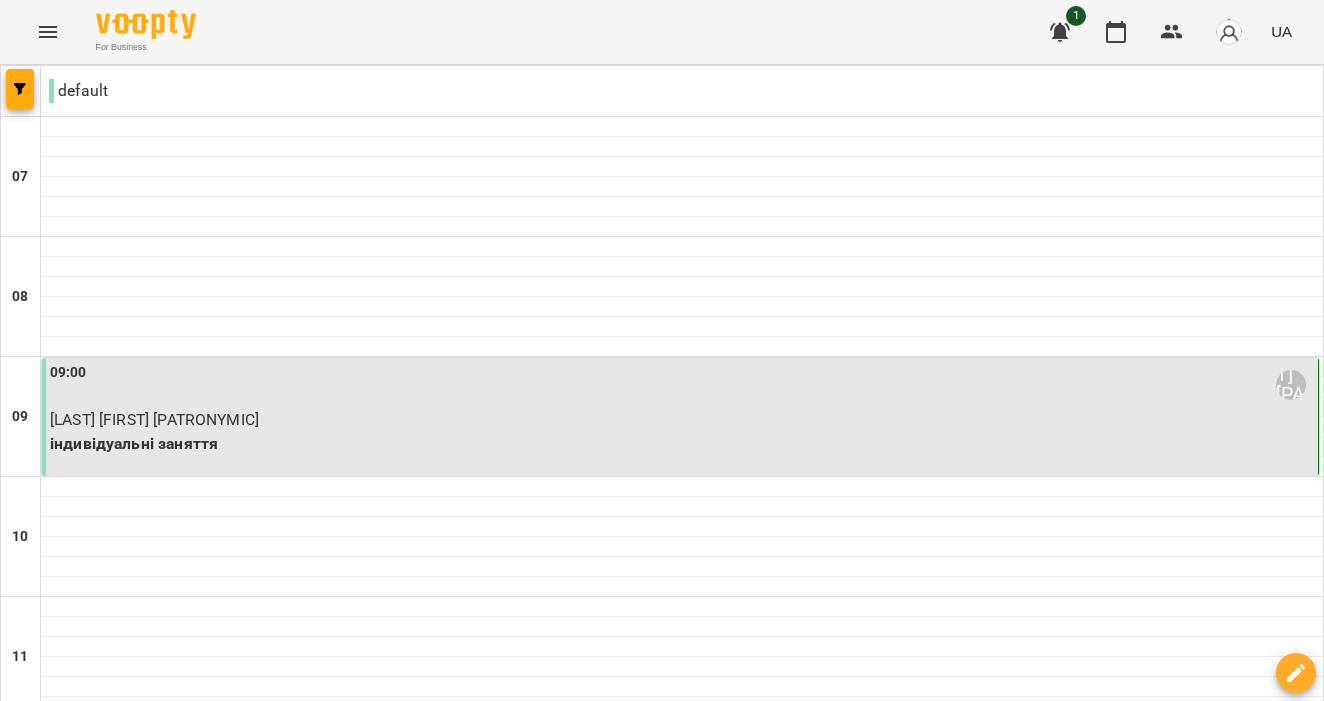 scroll, scrollTop: 0, scrollLeft: 0, axis: both 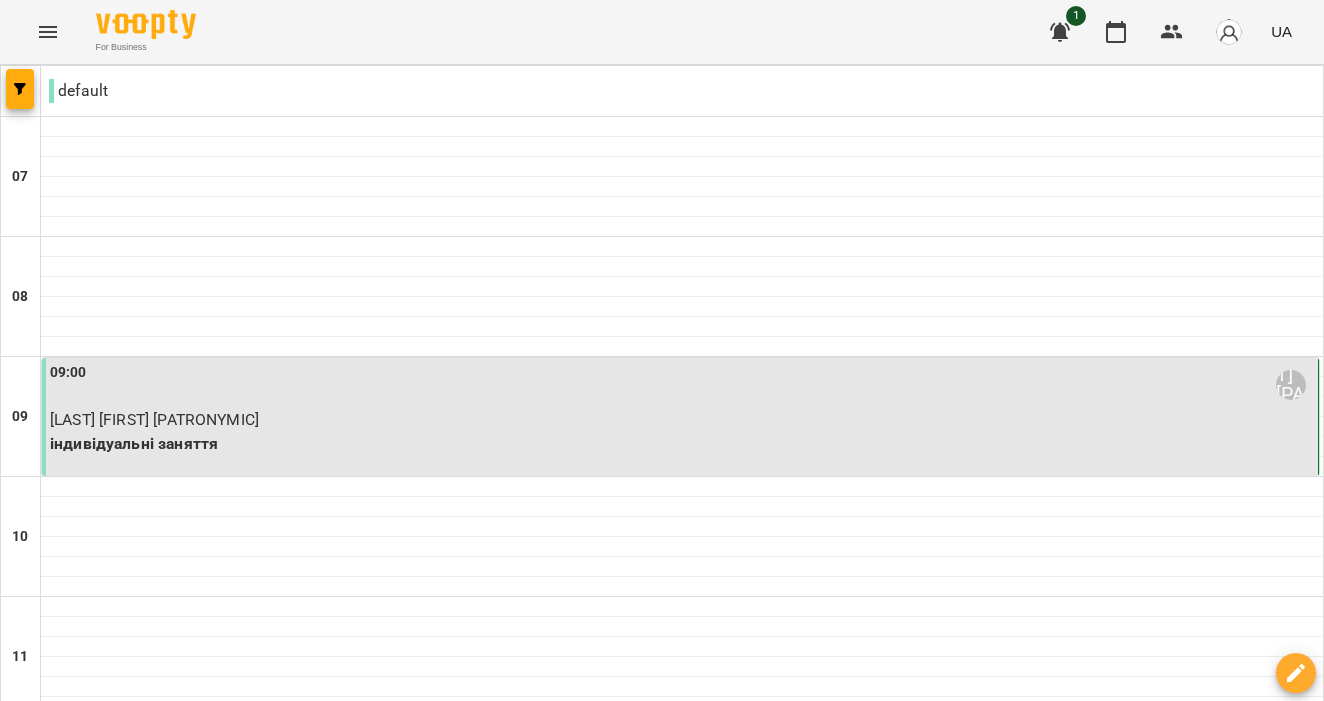 click on "нд 03 серп" at bounding box center [1282, 2069] 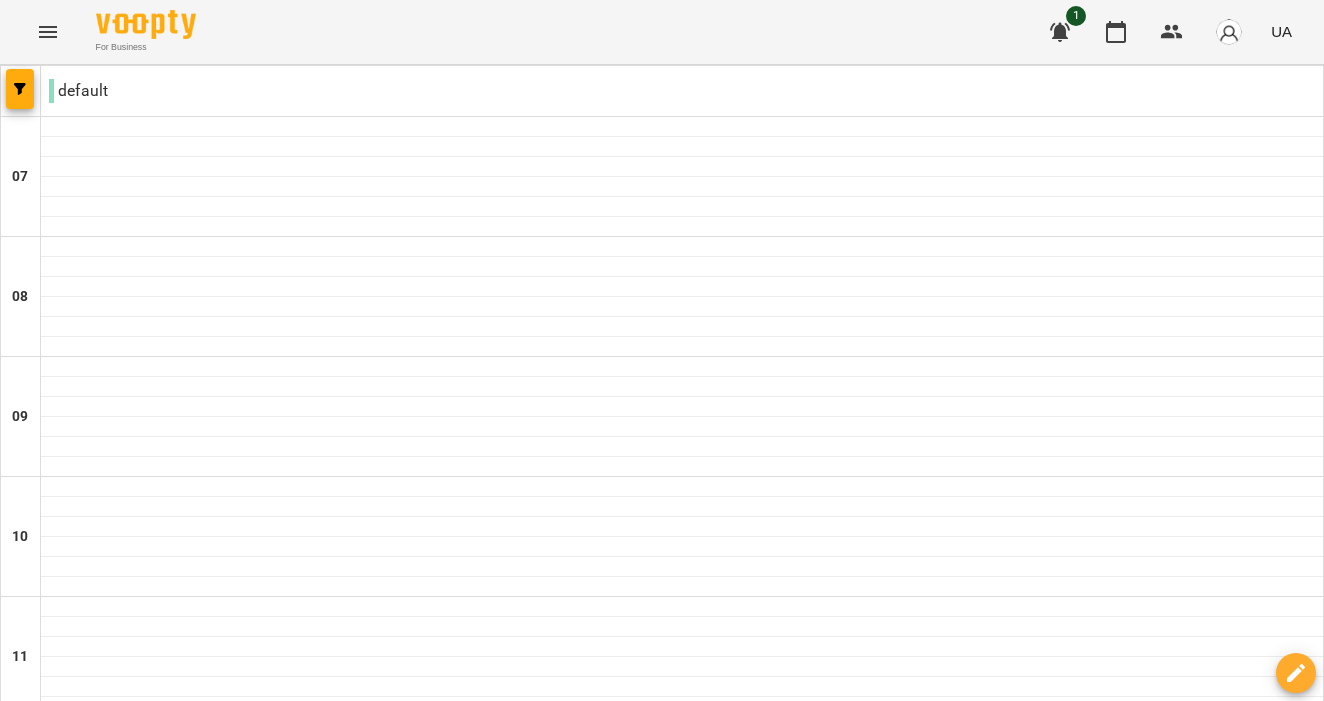 click on "сб" at bounding box center [925, 2063] 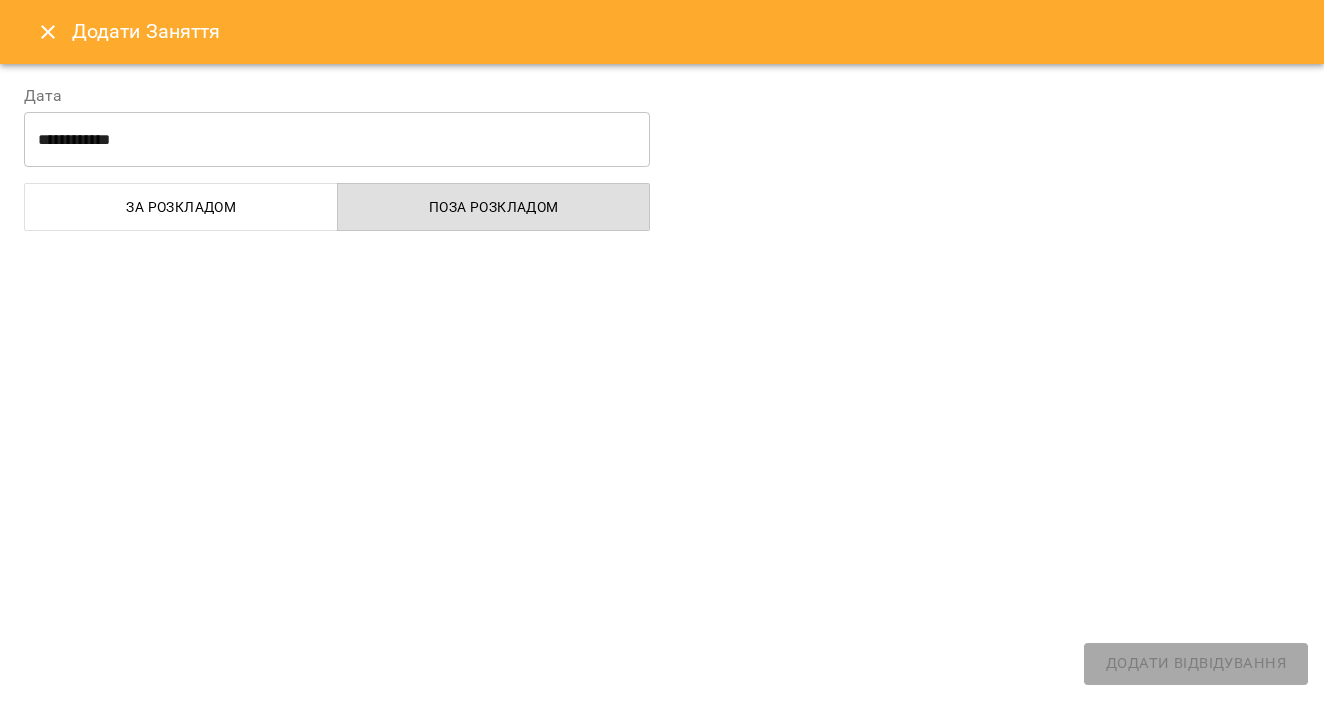 select on "**********" 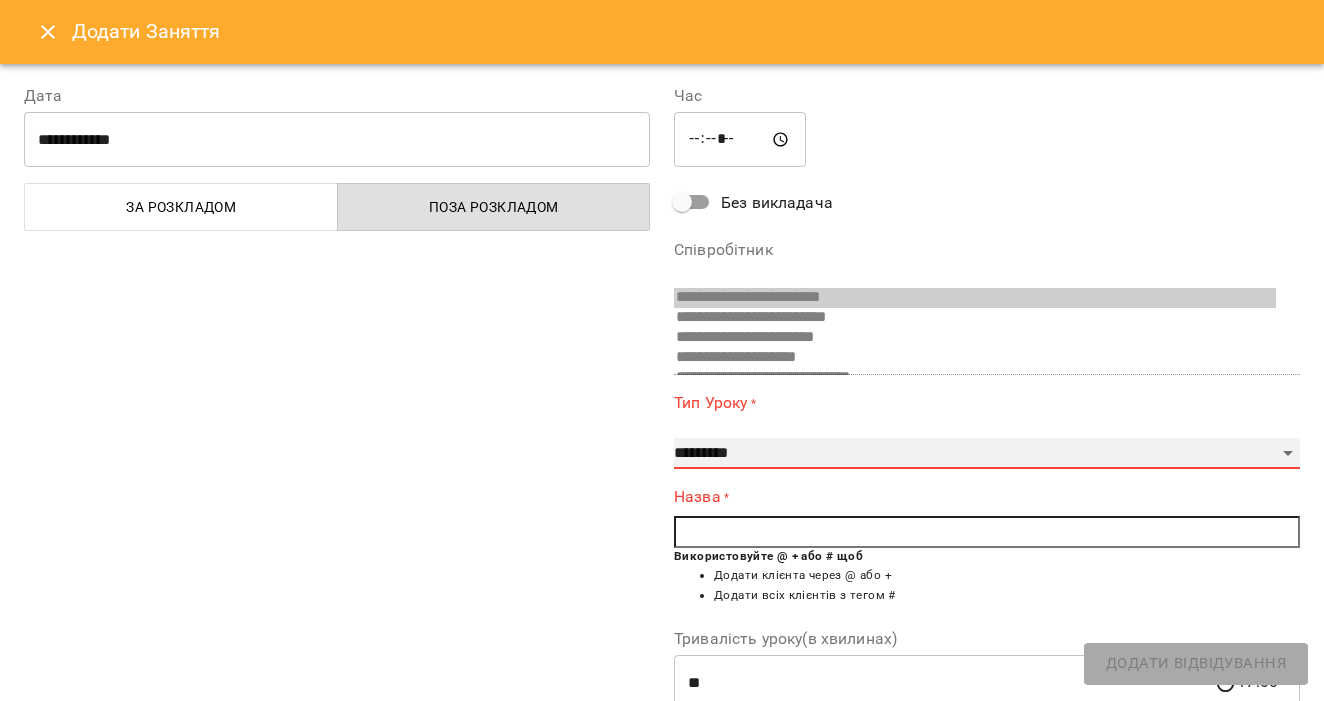select on "**********" 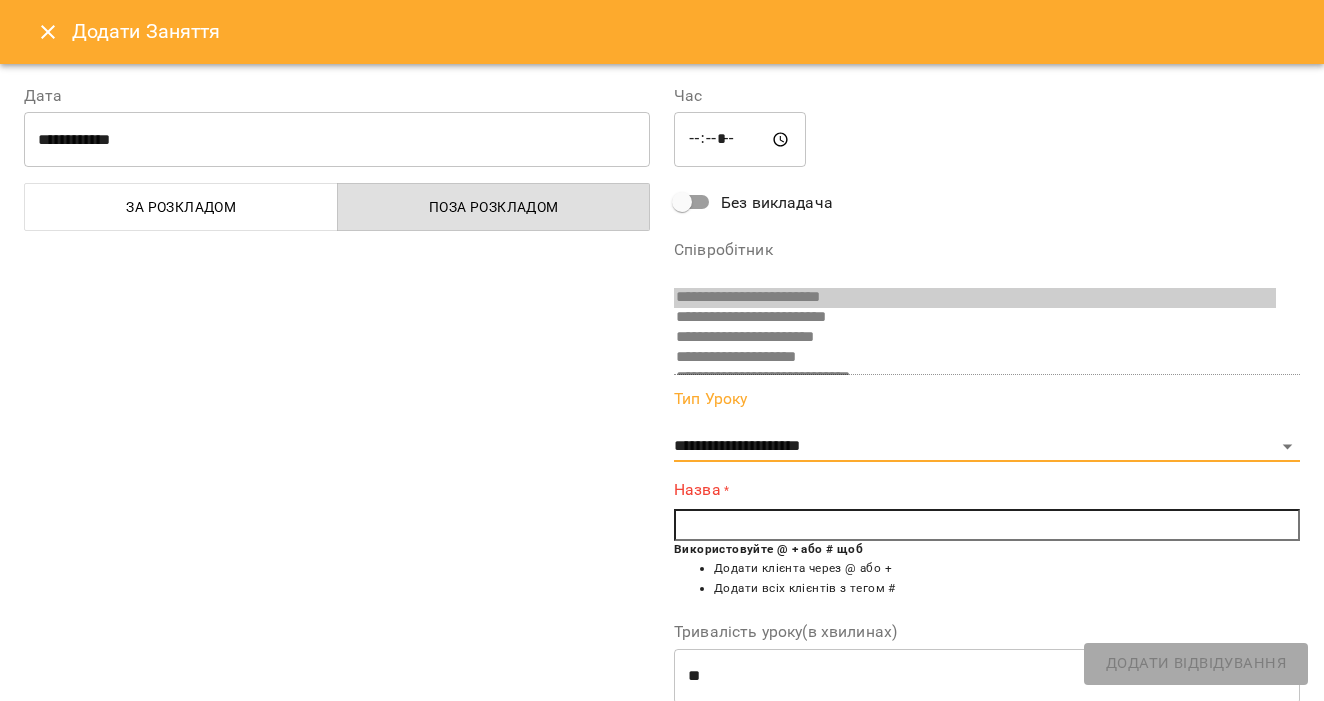 click at bounding box center (987, 525) 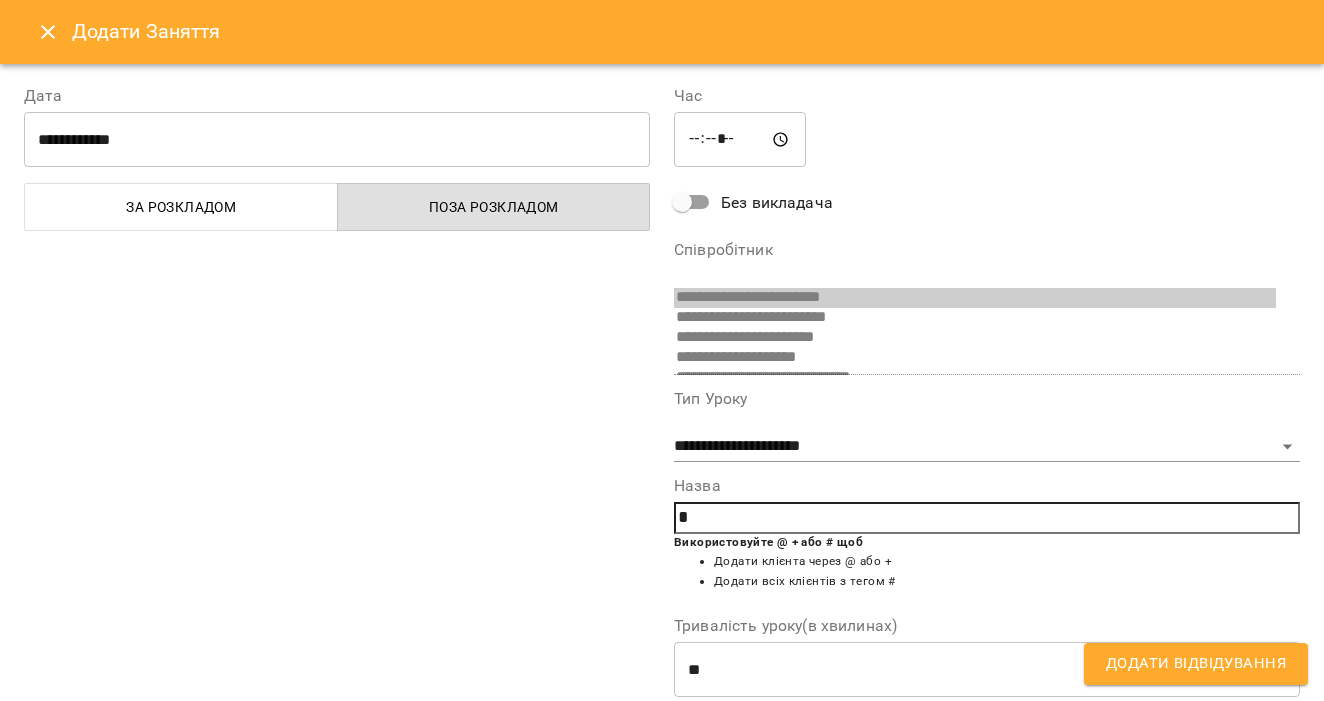 click on "*" at bounding box center (987, 518) 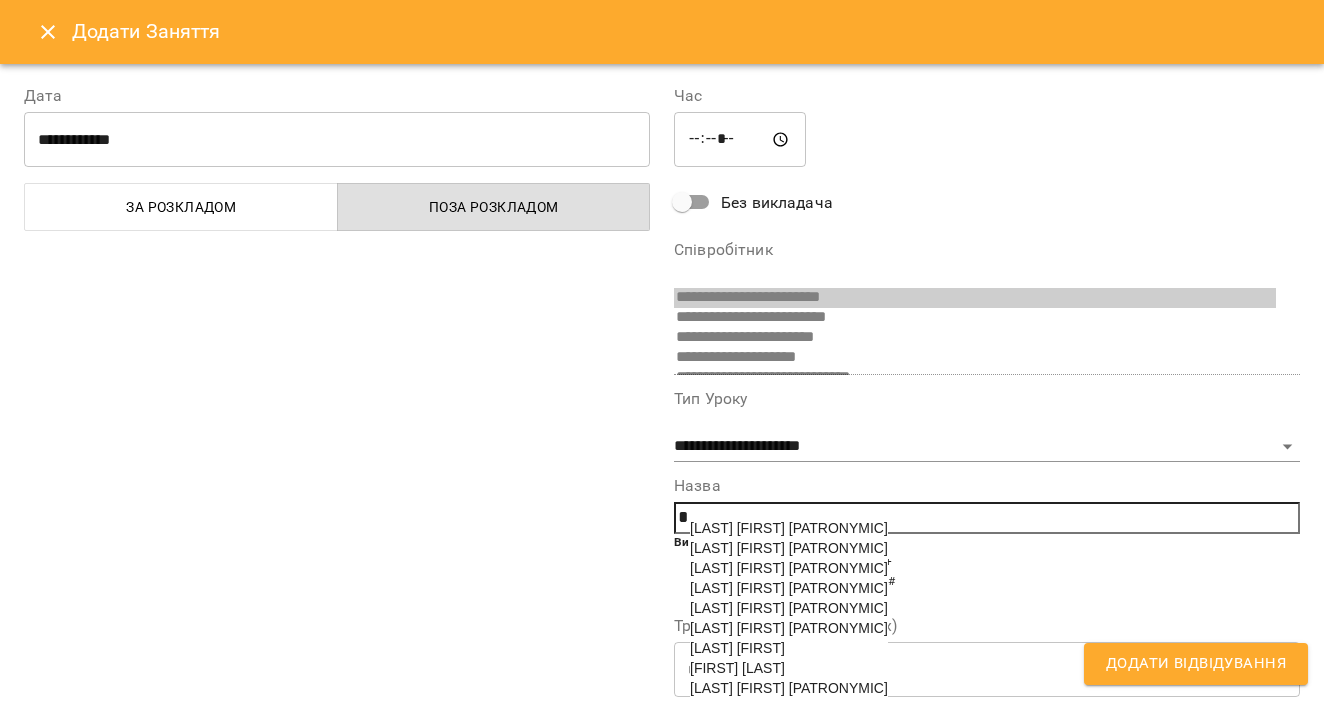 click on "[LAST] [FIRST] [PATRONYMIC]" at bounding box center (789, 528) 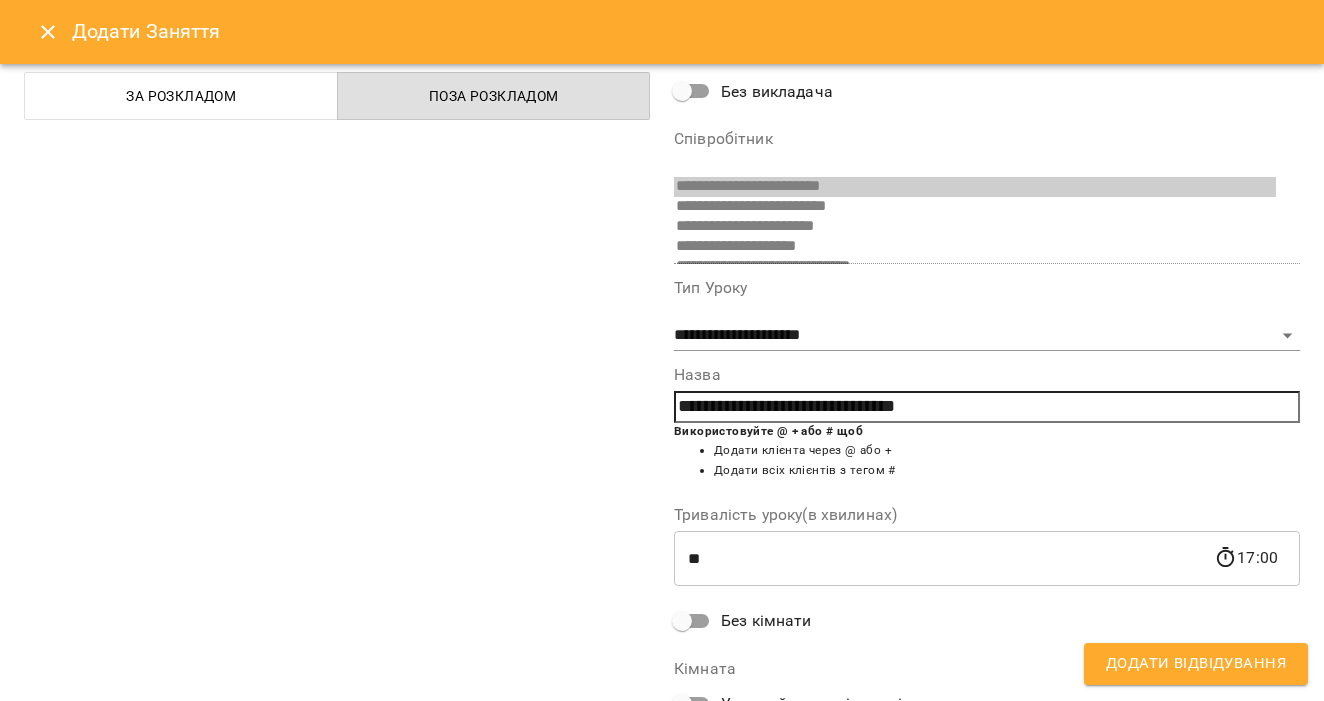 scroll, scrollTop: 120, scrollLeft: 0, axis: vertical 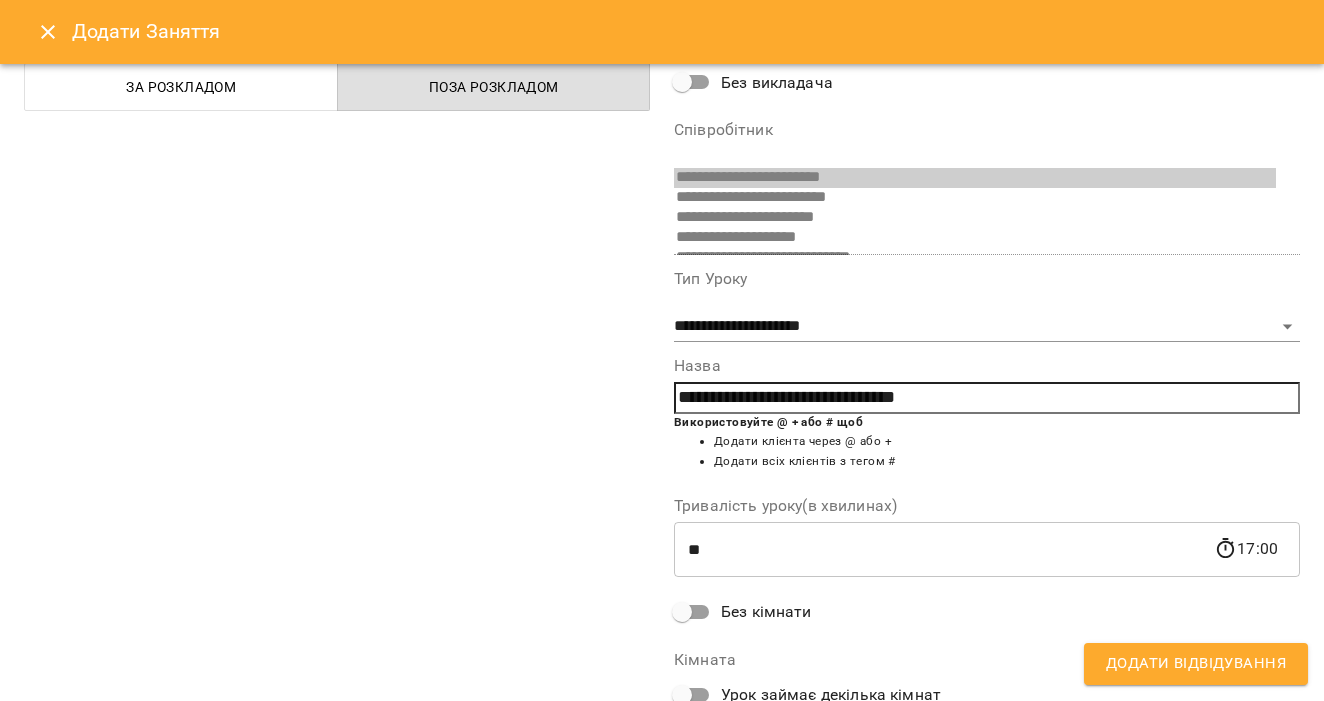 click on "**********" at bounding box center [987, 398] 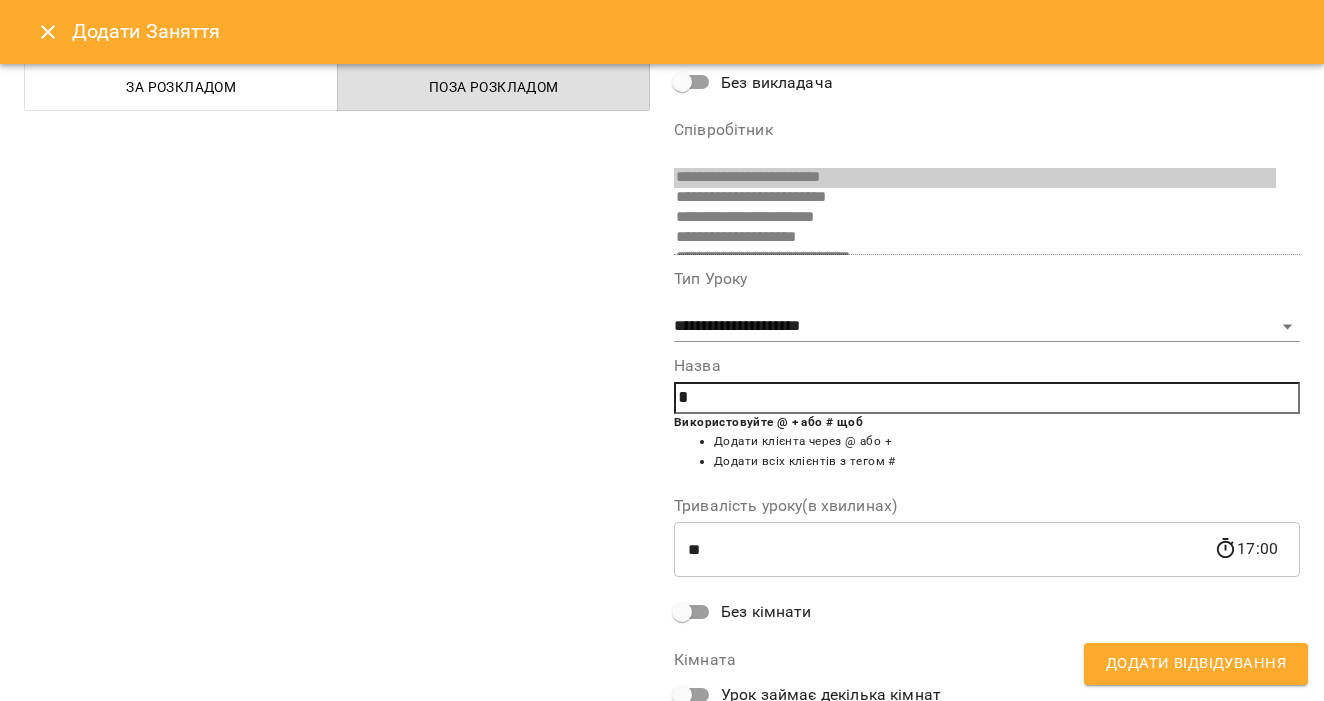 click on "*" at bounding box center [987, 398] 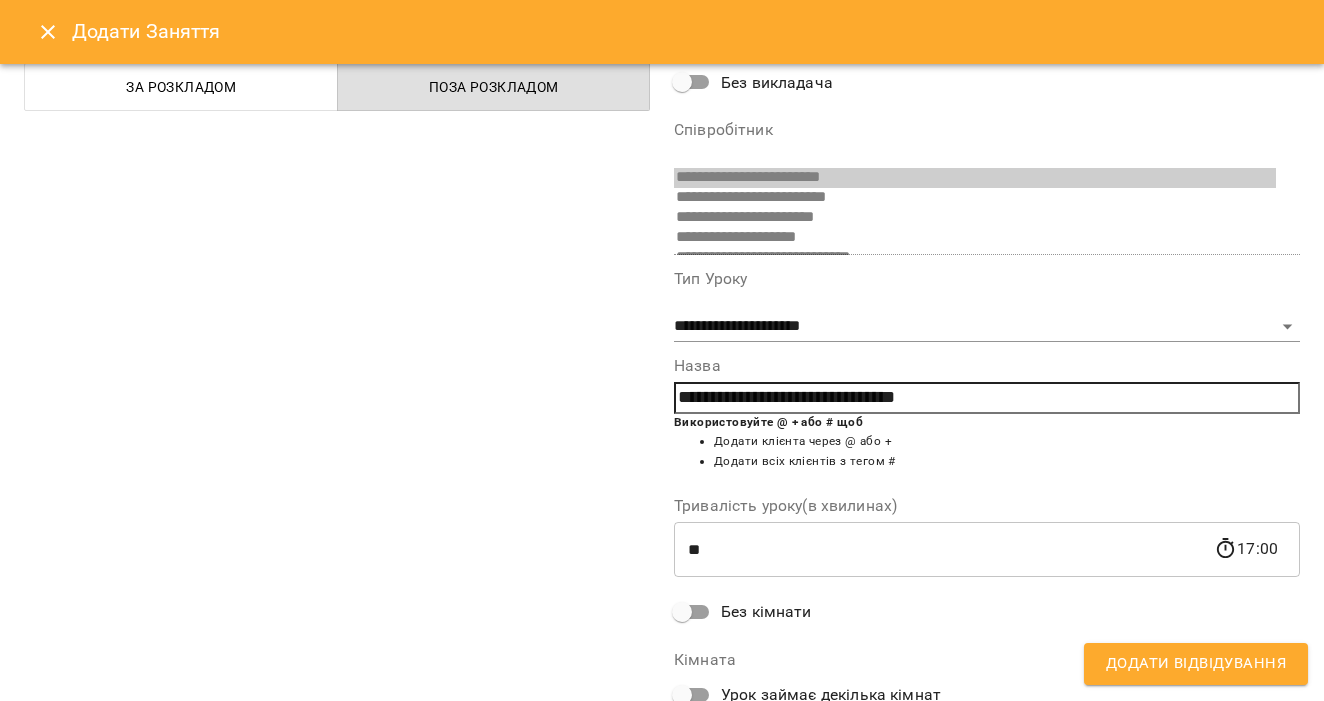 click on "**********" at bounding box center [987, 398] 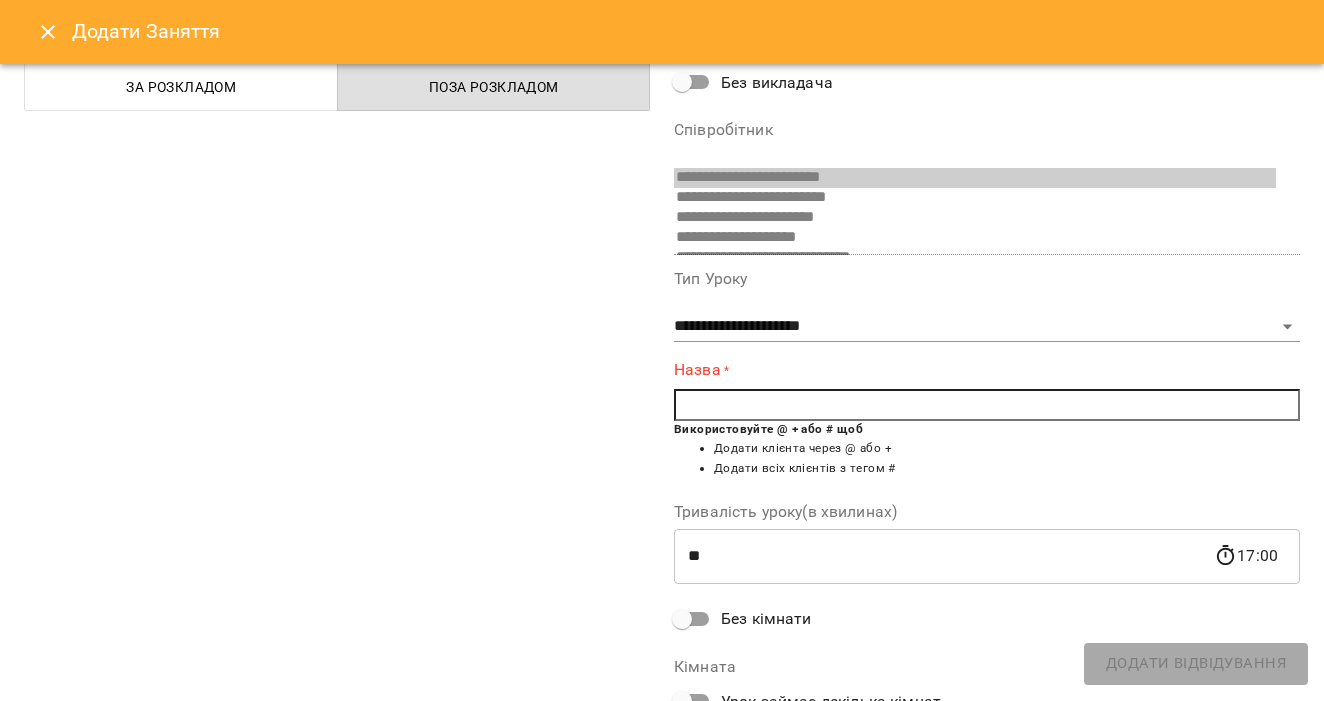 click on "Використовуйте @ + або # щоб" at bounding box center [768, 429] 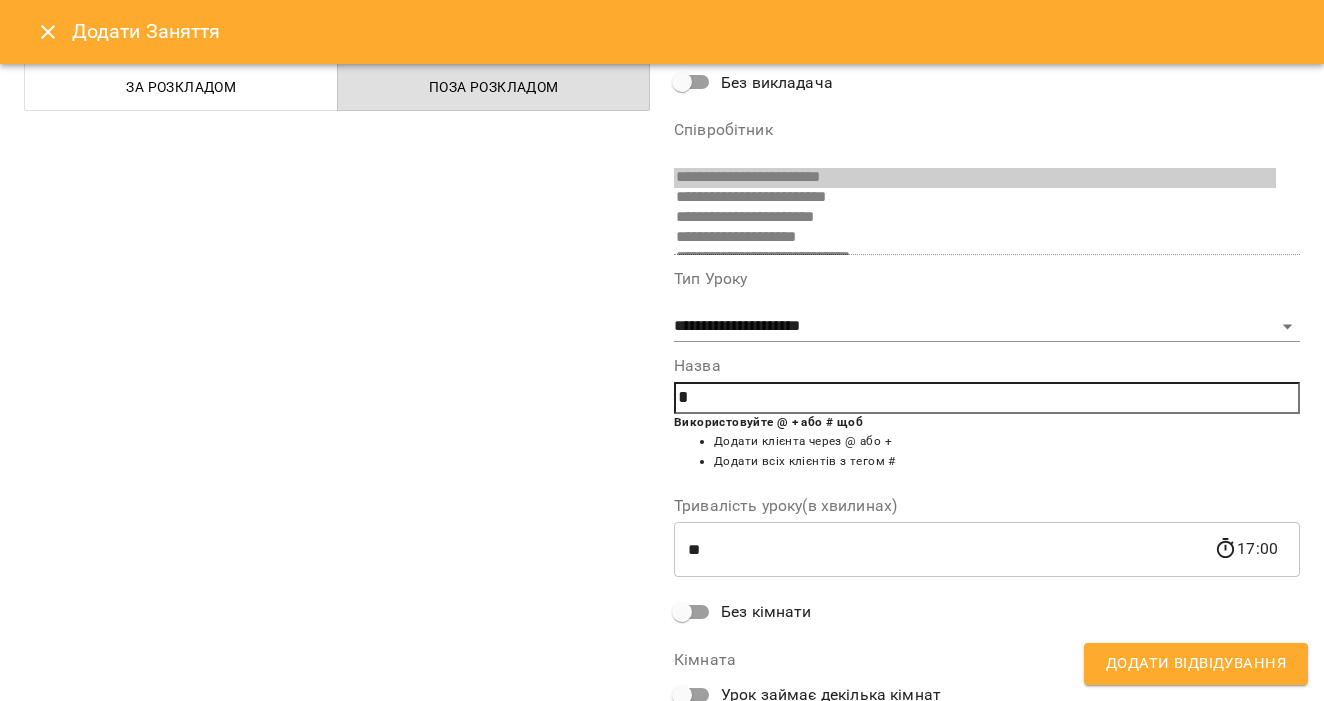 click on "*" at bounding box center [987, 398] 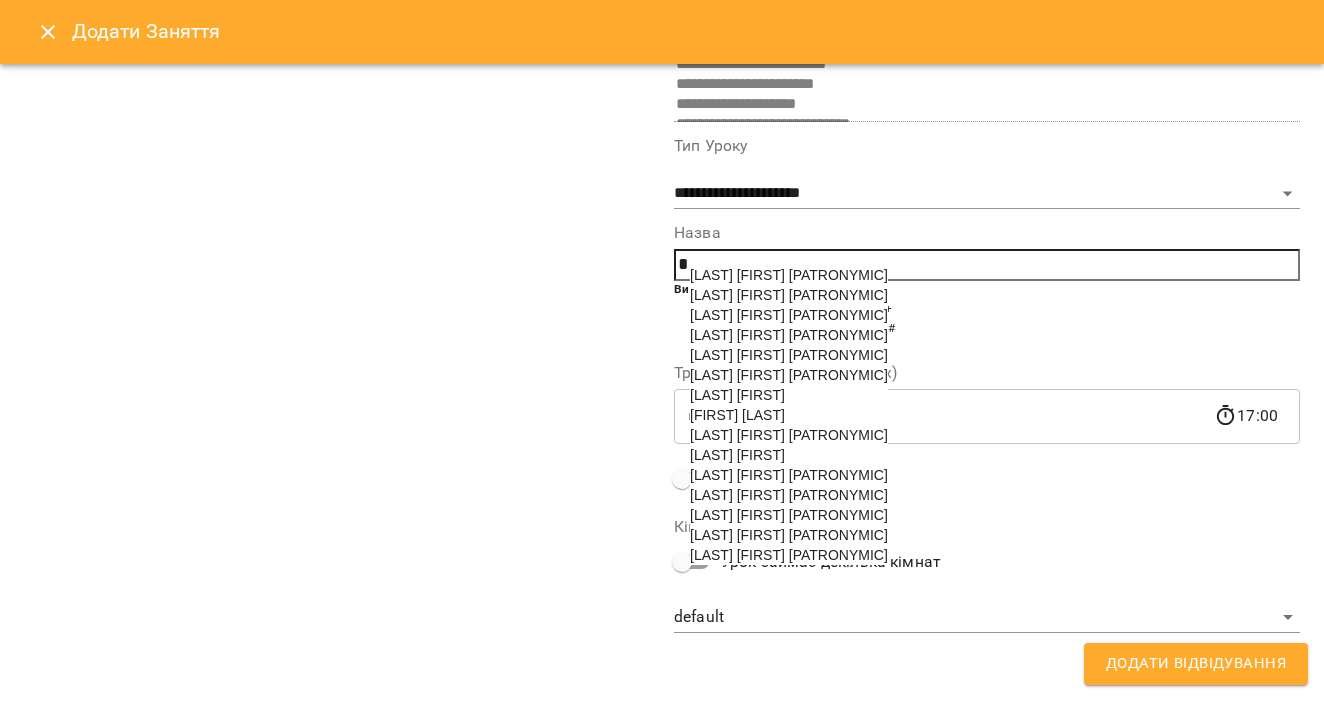 scroll, scrollTop: 252, scrollLeft: 0, axis: vertical 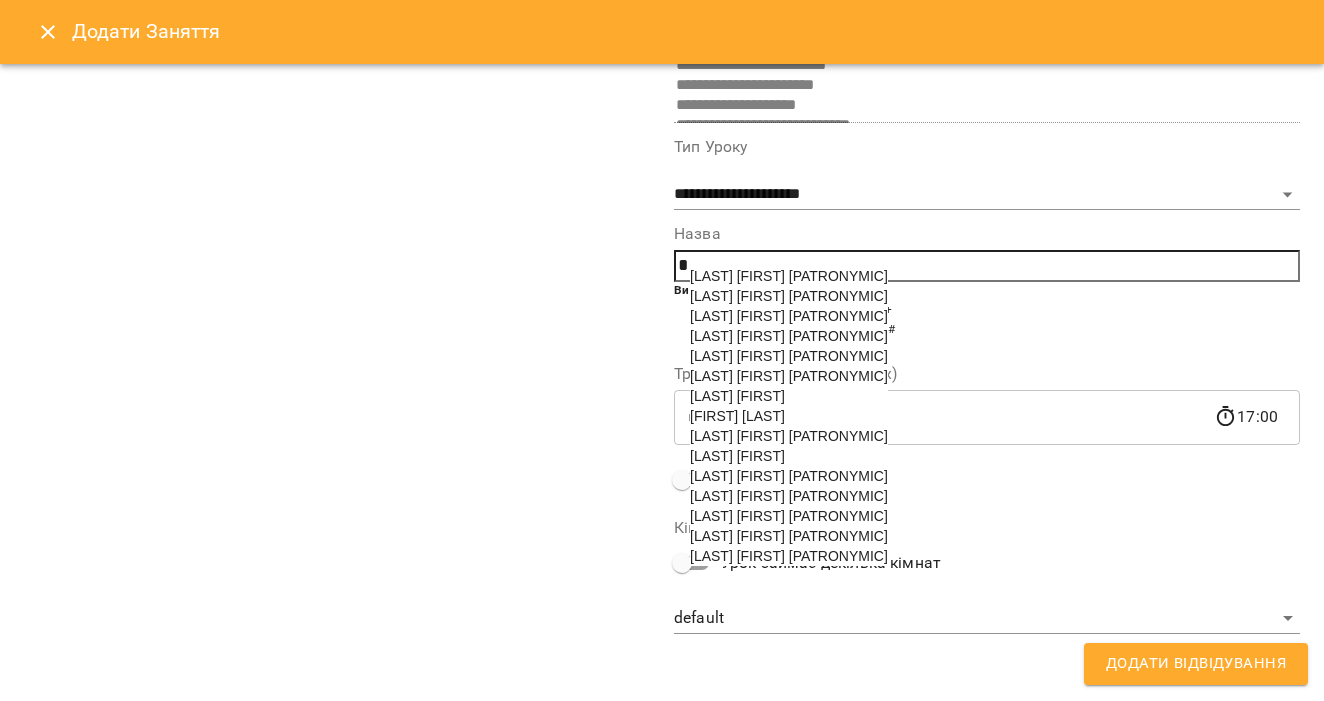 click on "[LAST] [FIRST] [PATRONYMIC]" at bounding box center (789, 536) 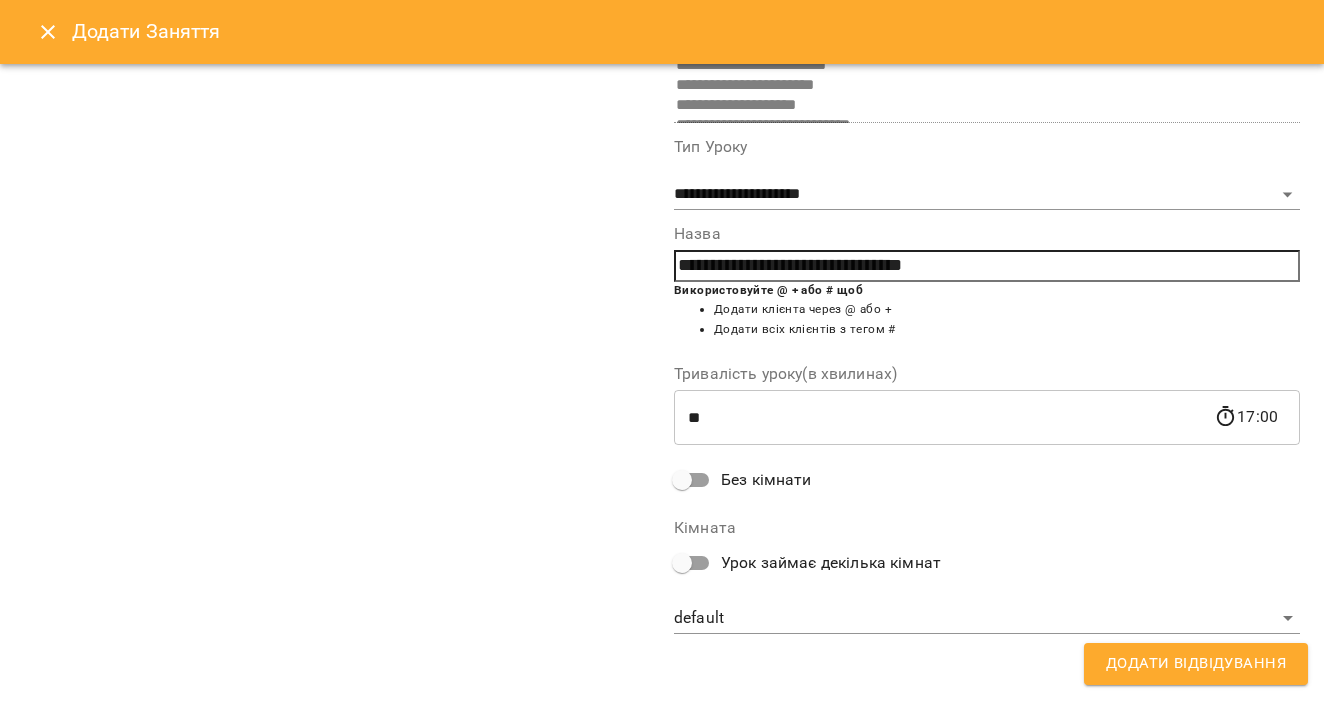 click on "Додати Відвідування" at bounding box center (1196, 664) 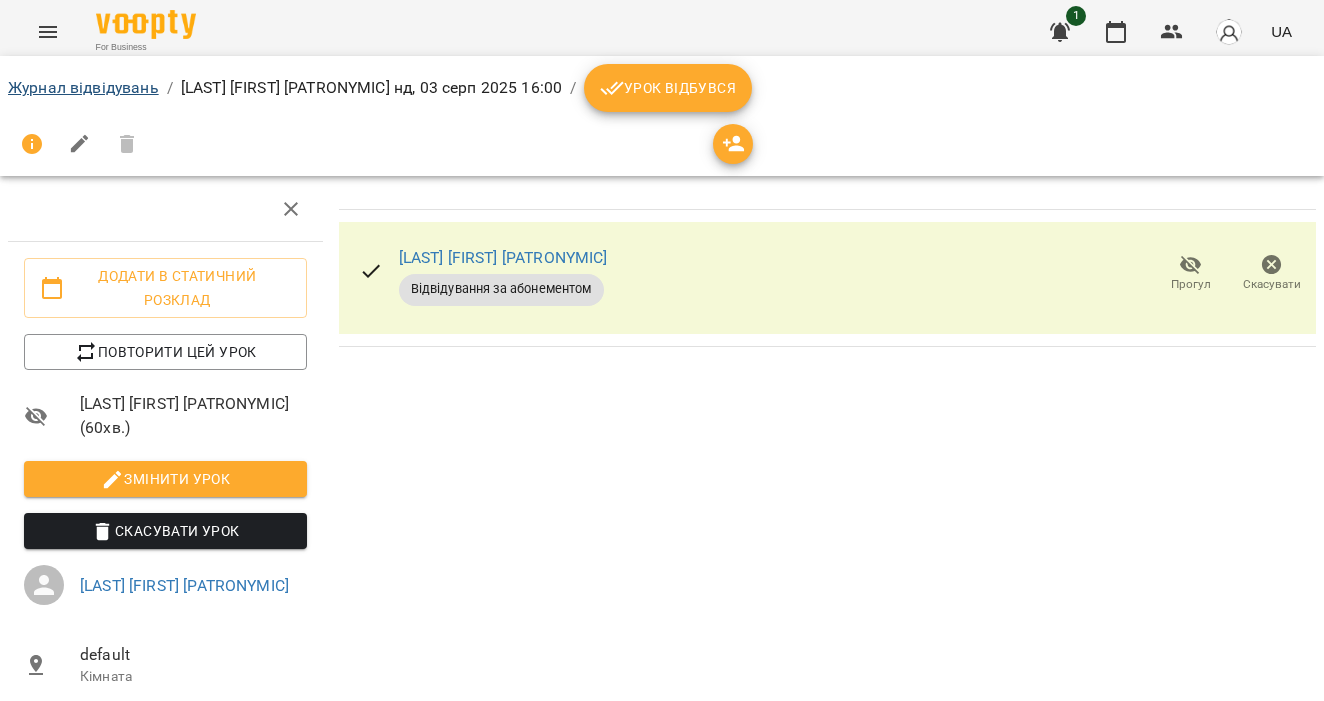 click on "Журнал відвідувань" at bounding box center [83, 87] 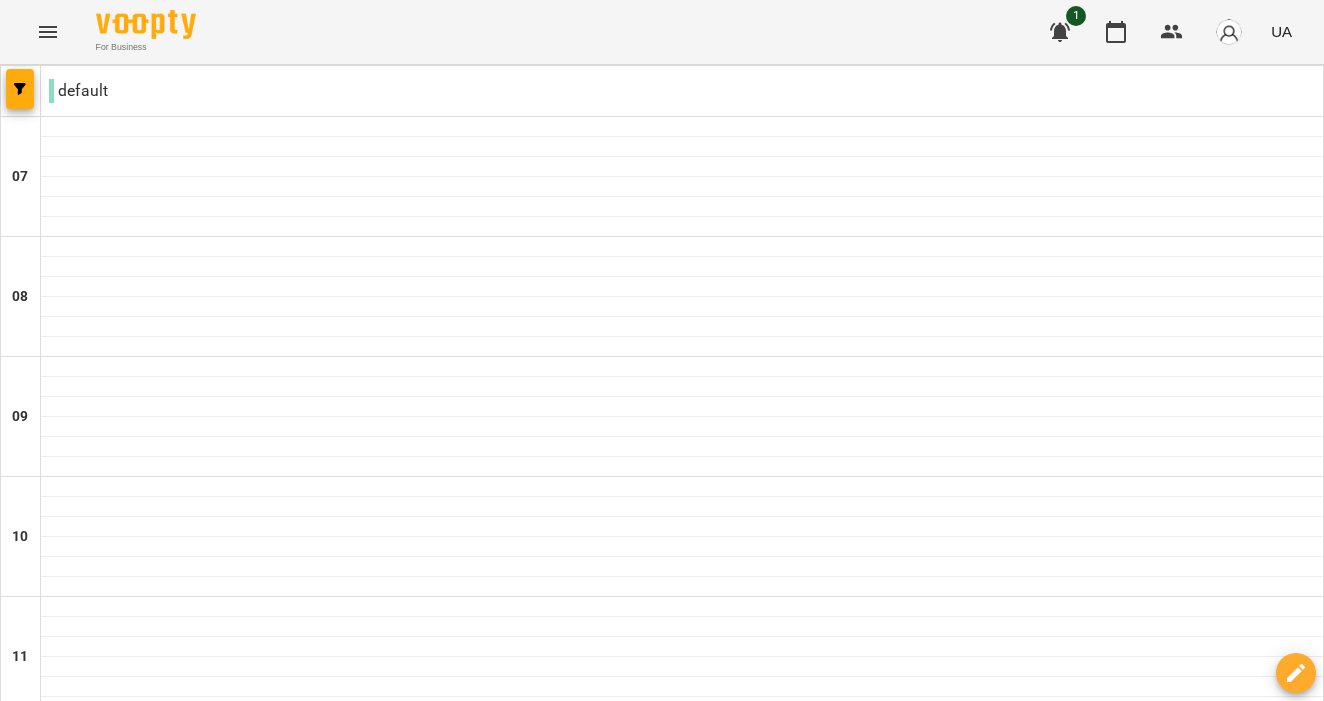 scroll, scrollTop: 963, scrollLeft: 0, axis: vertical 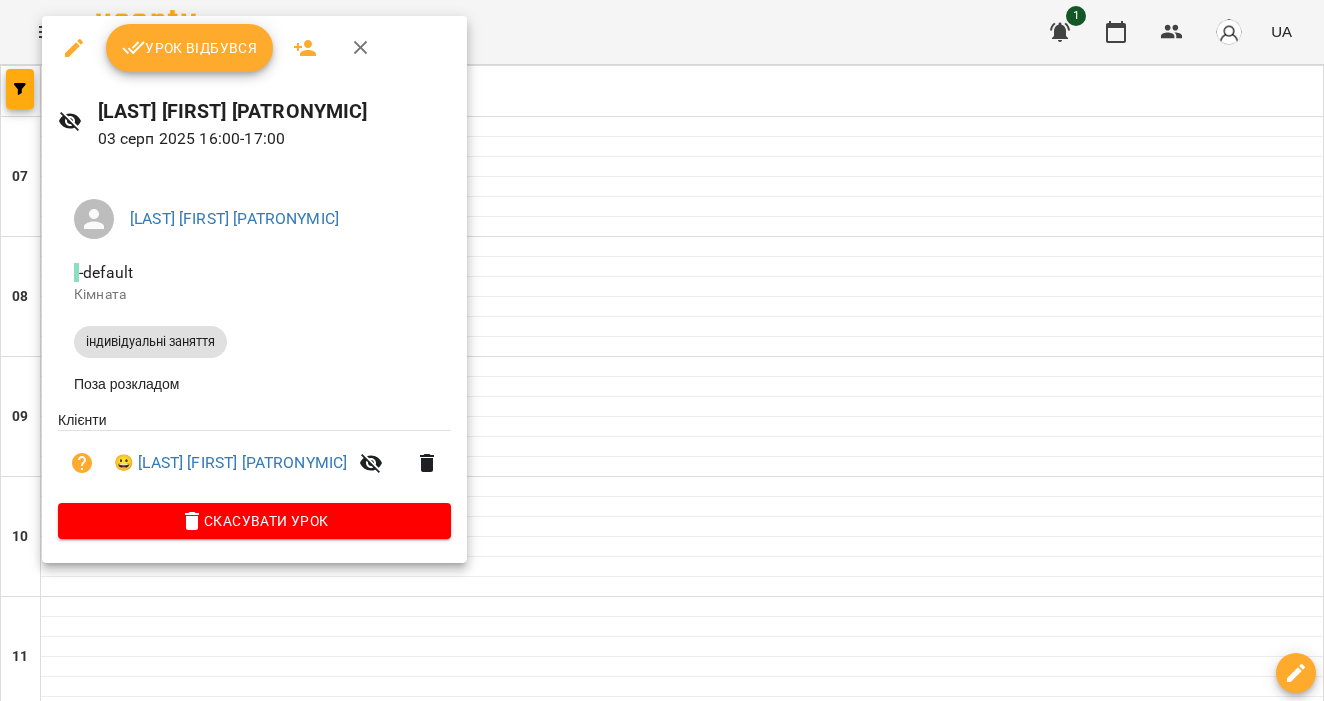 click on "Урок відбувся" at bounding box center [190, 48] 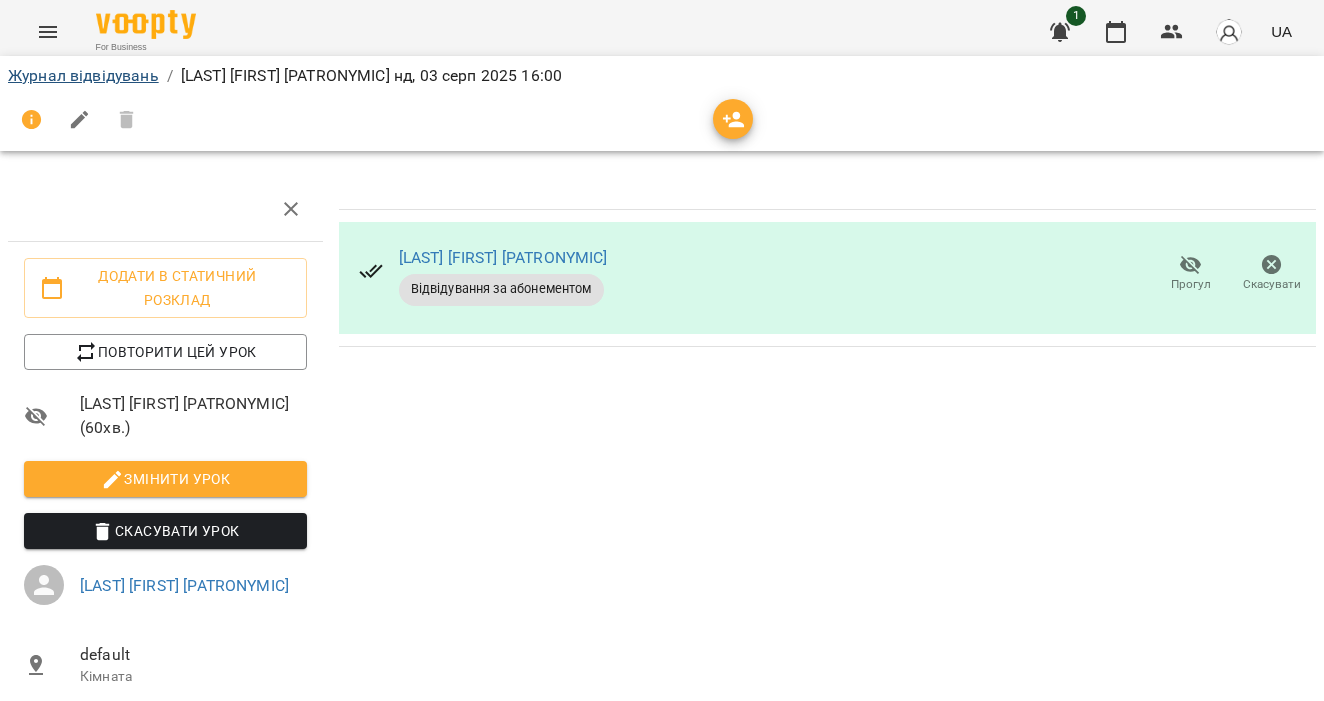 click on "Журнал відвідувань" at bounding box center [83, 75] 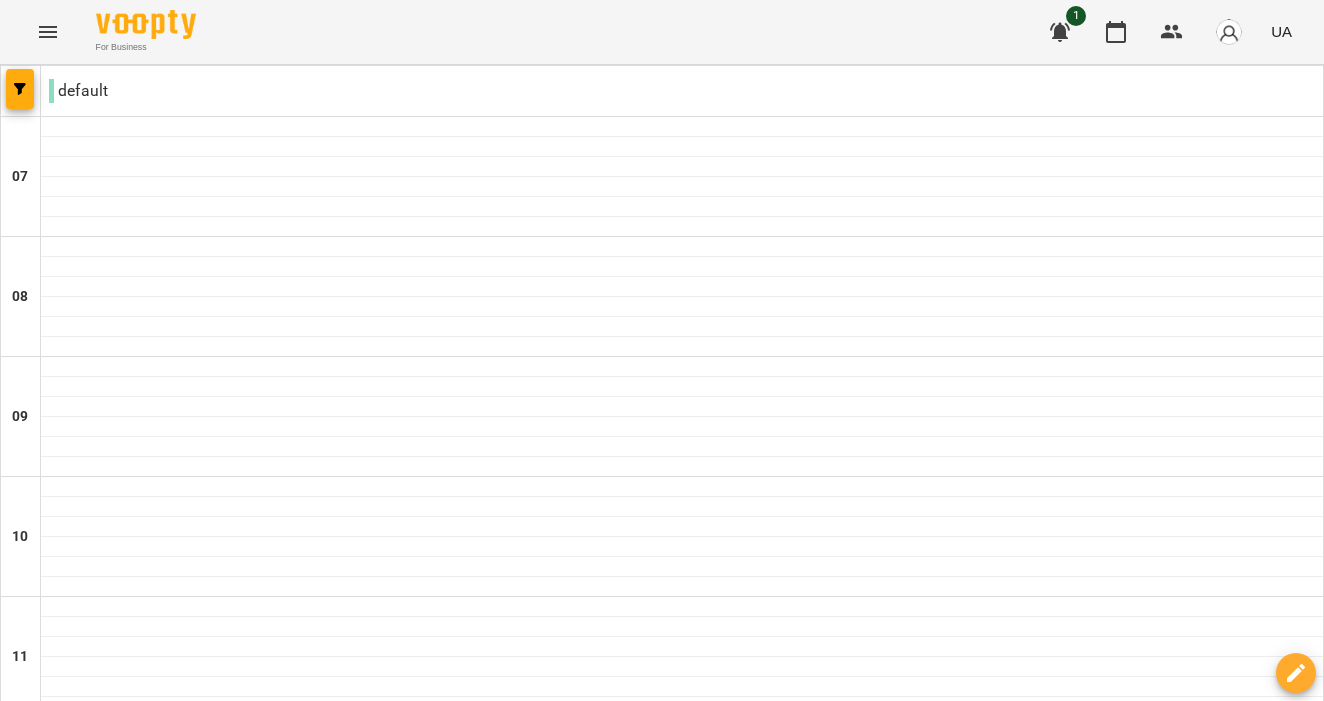scroll, scrollTop: 1065, scrollLeft: 0, axis: vertical 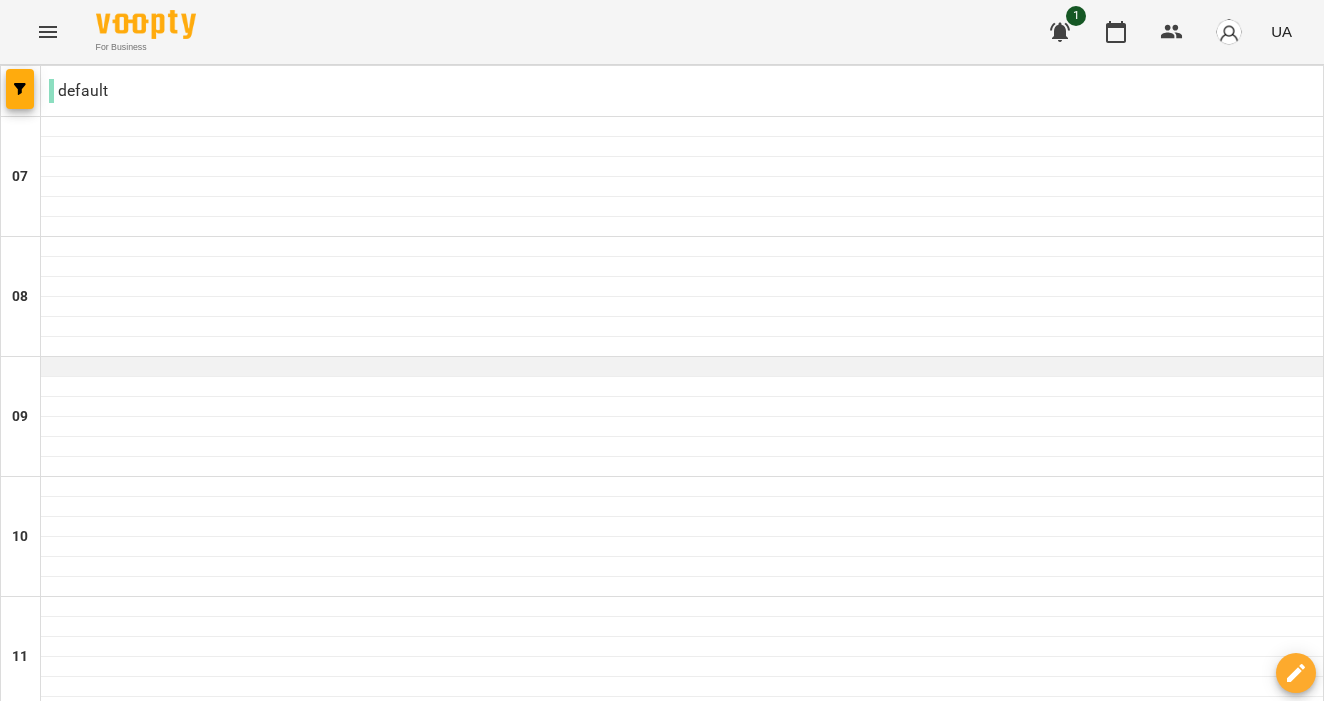 click at bounding box center [682, 367] 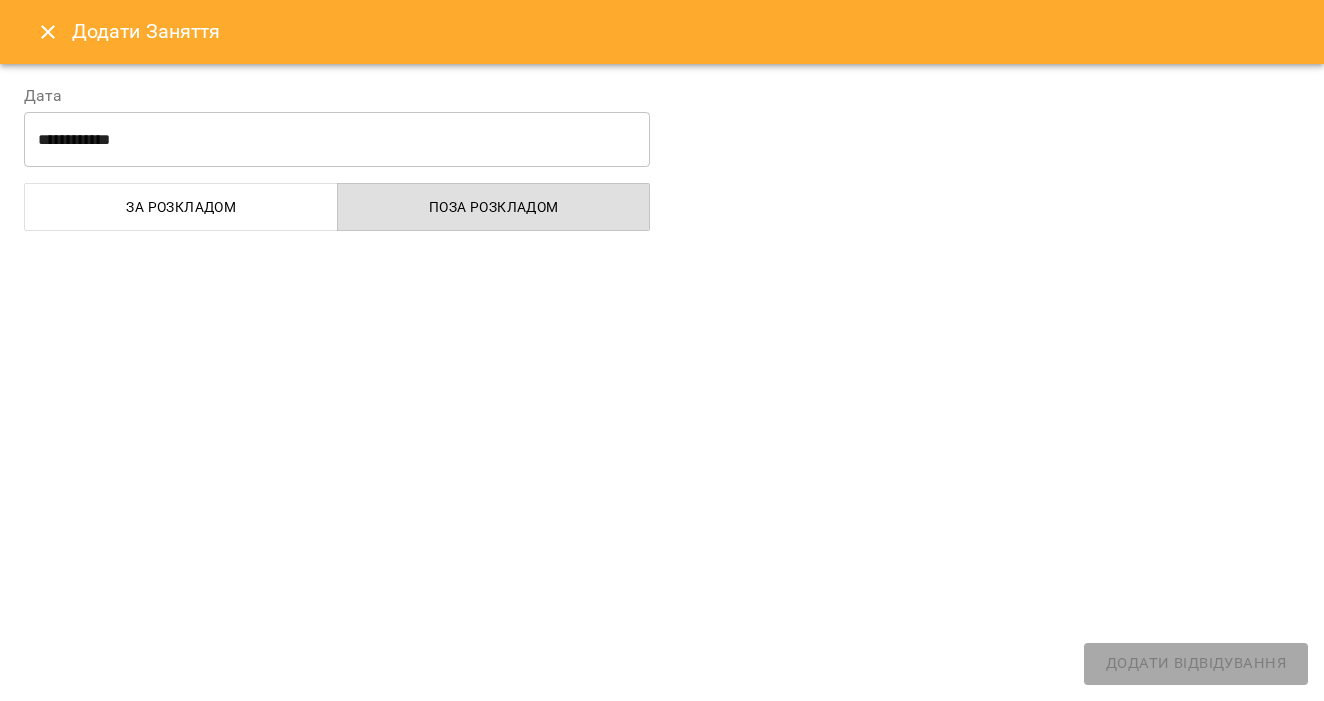 select on "**********" 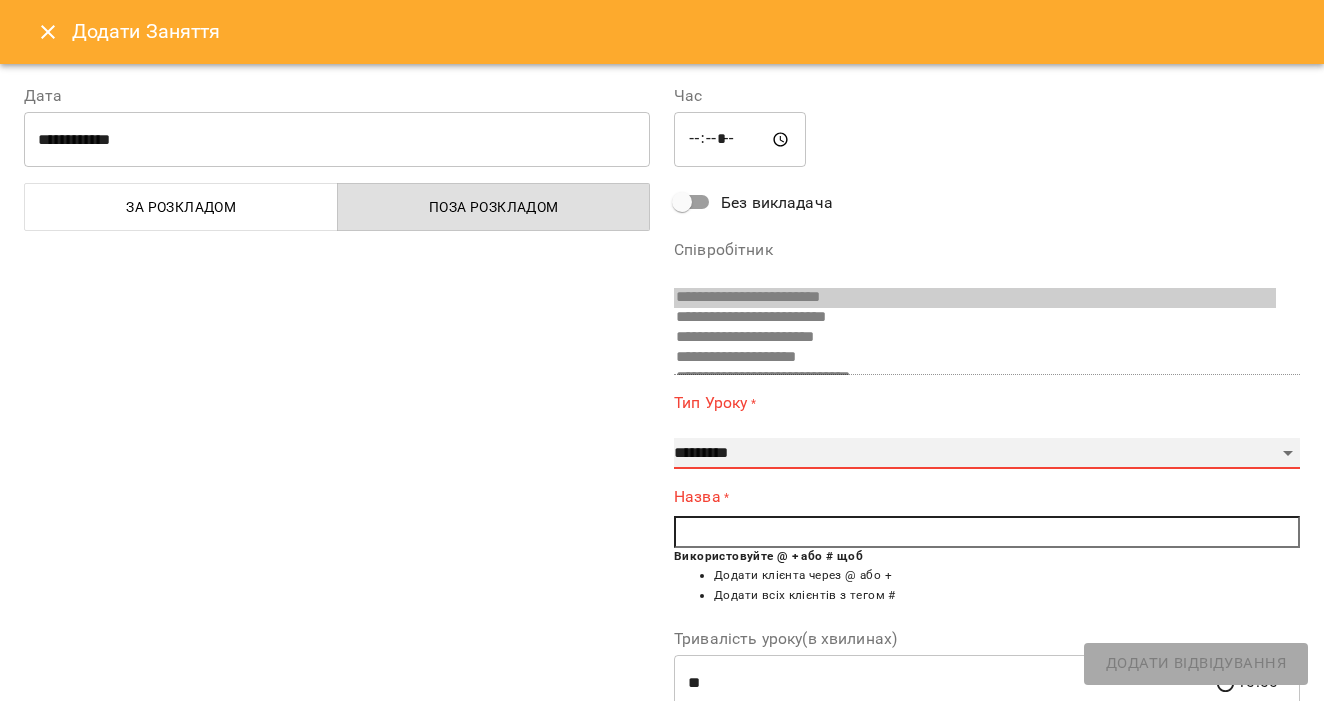 select on "**********" 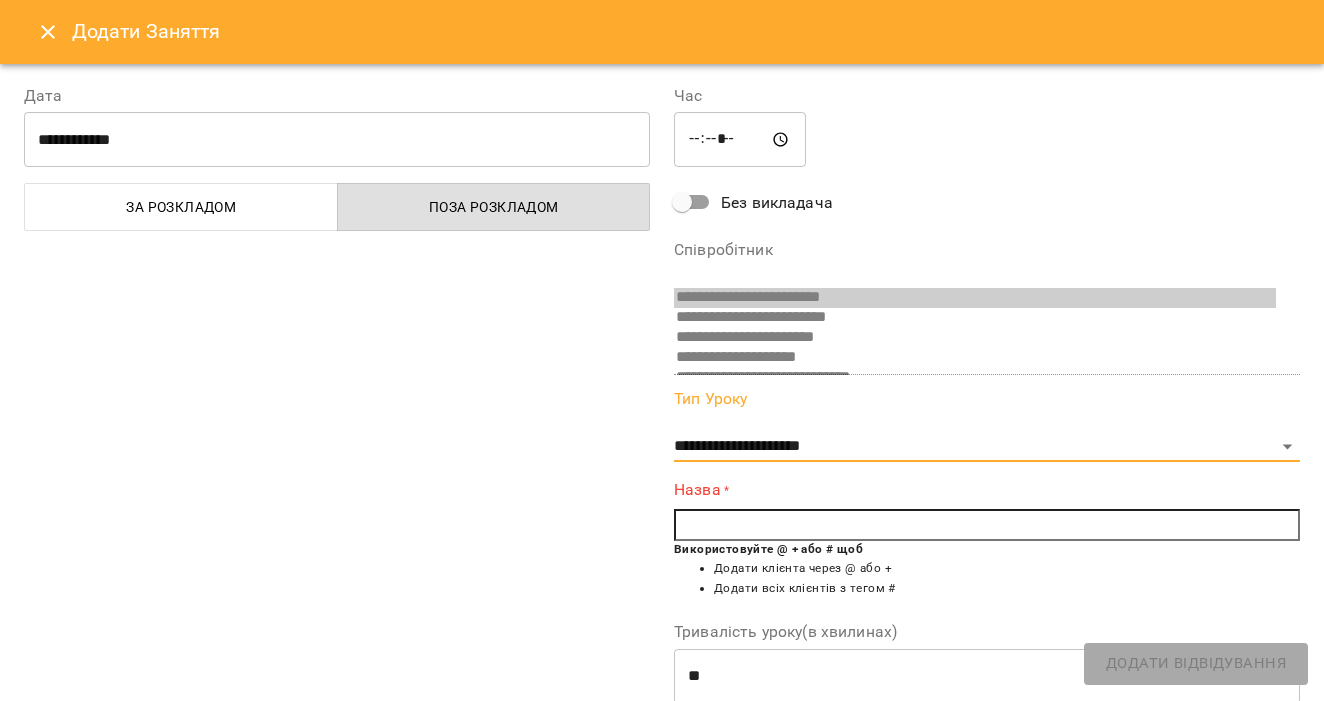 click at bounding box center [987, 525] 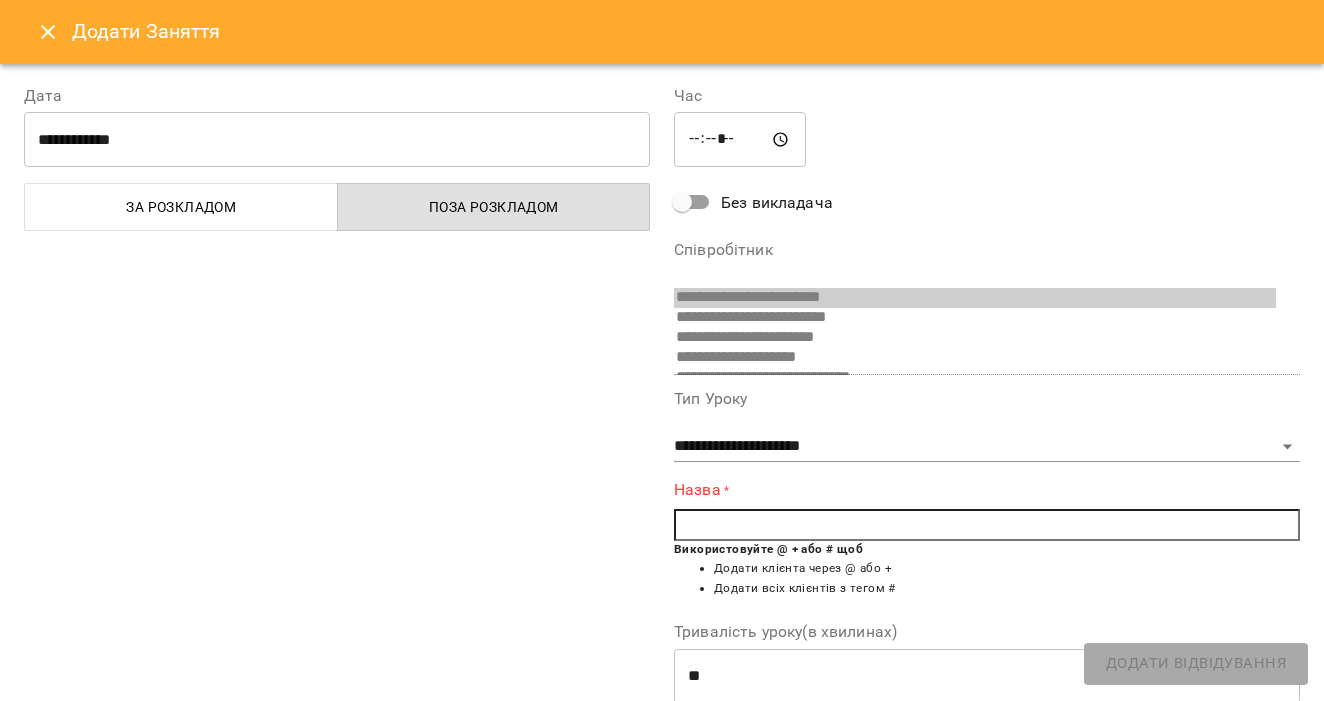 type on "*" 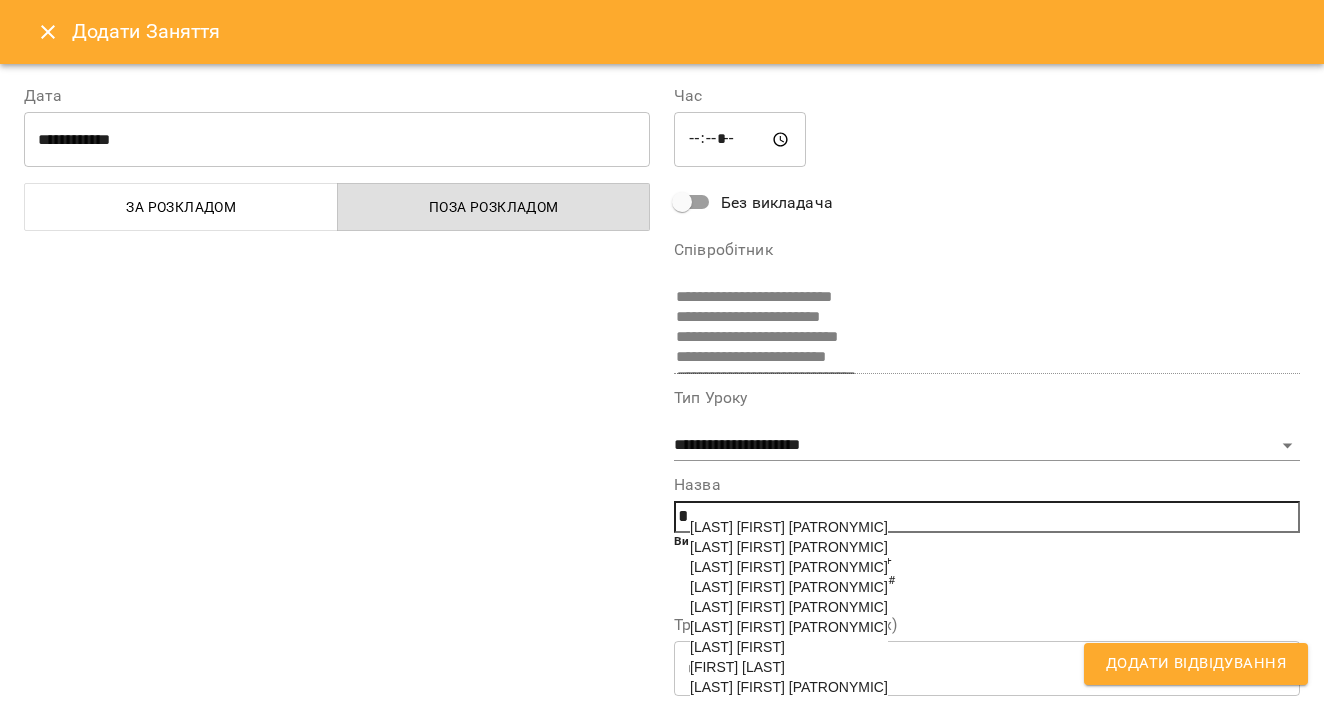 scroll, scrollTop: 360, scrollLeft: 0, axis: vertical 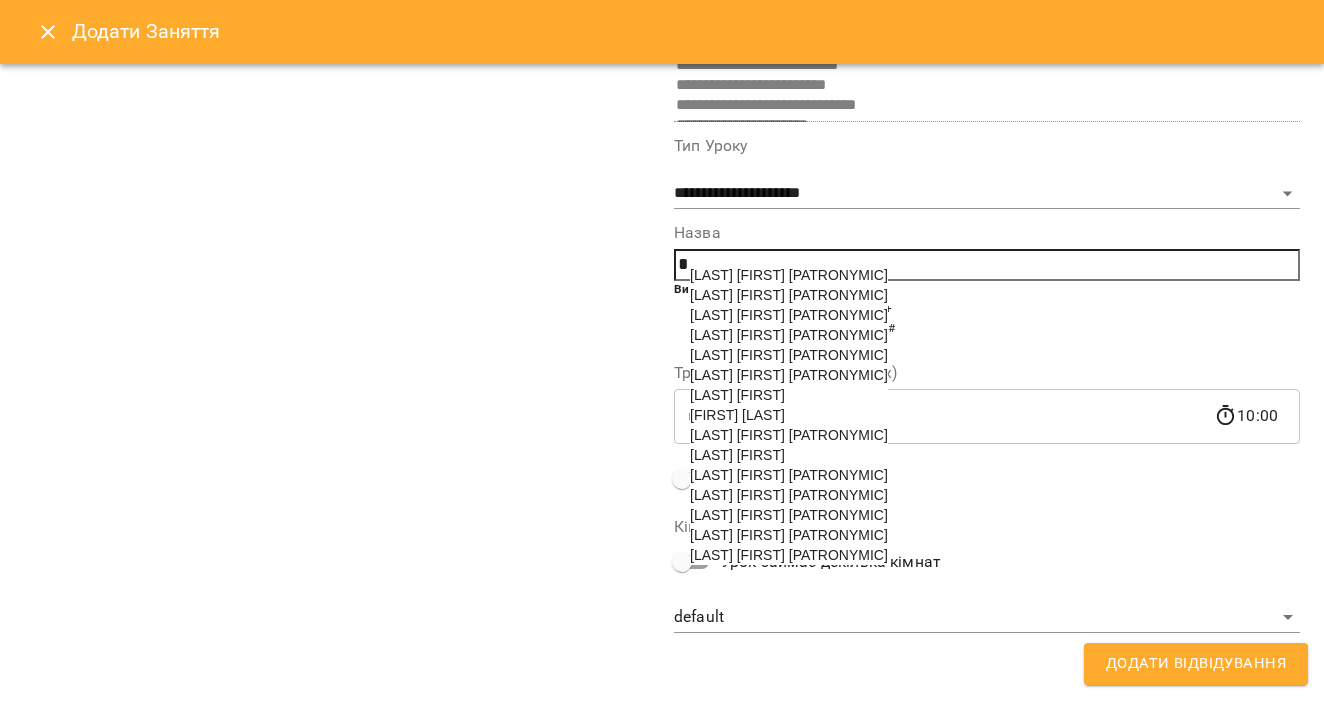 click on "**********" at bounding box center [662, 382] 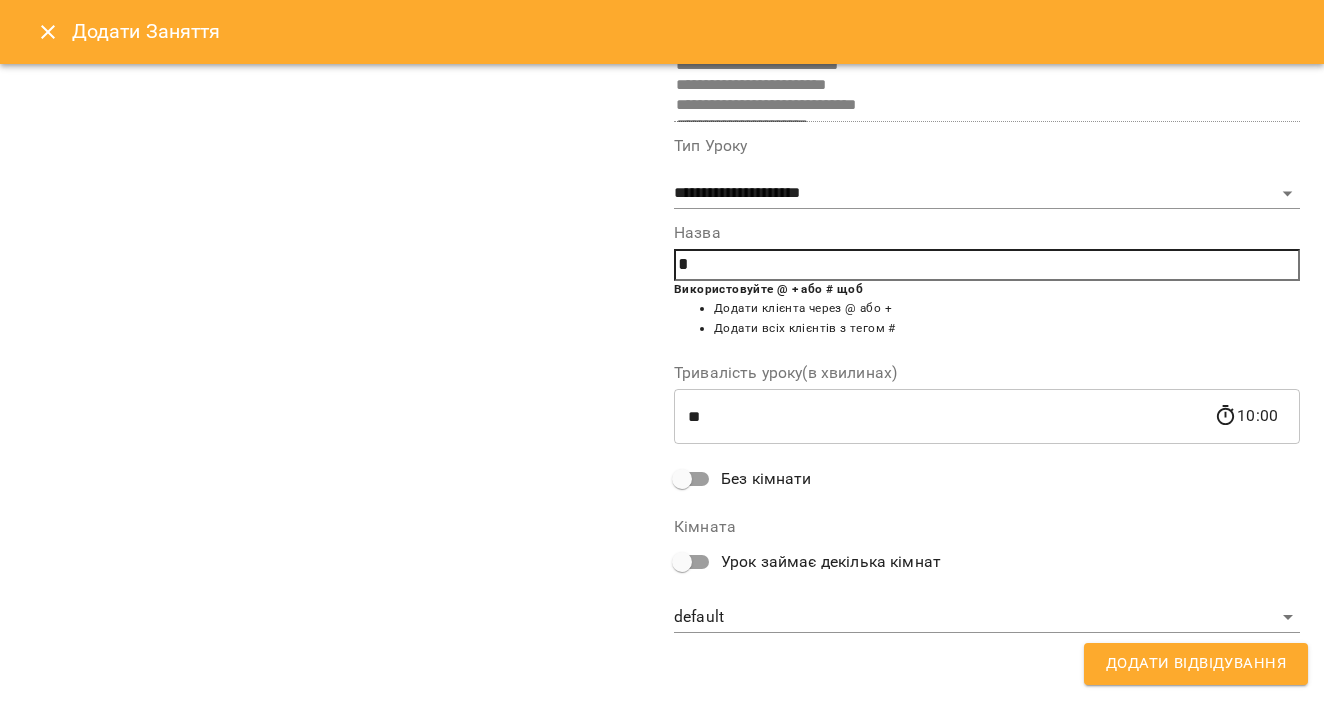click on "*" at bounding box center [987, 265] 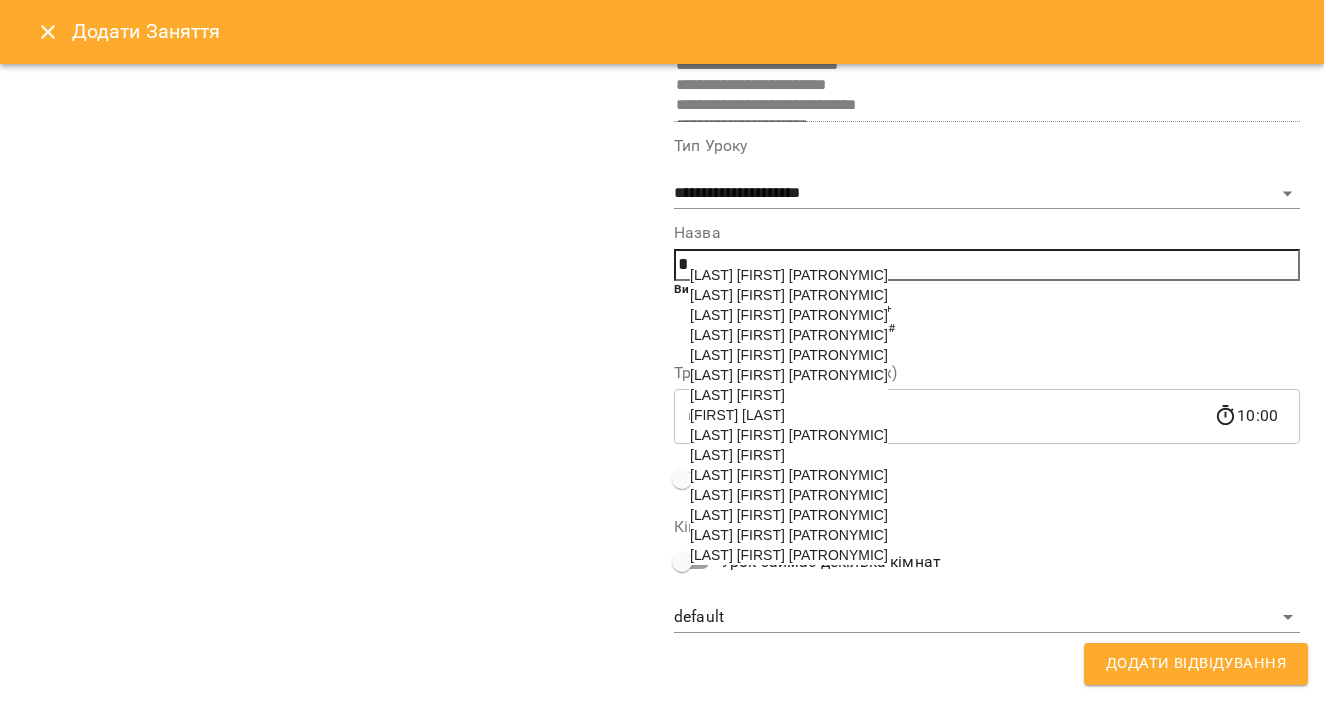 click on "[LAST] [FIRST] [PATRONYMIC]" at bounding box center [789, 375] 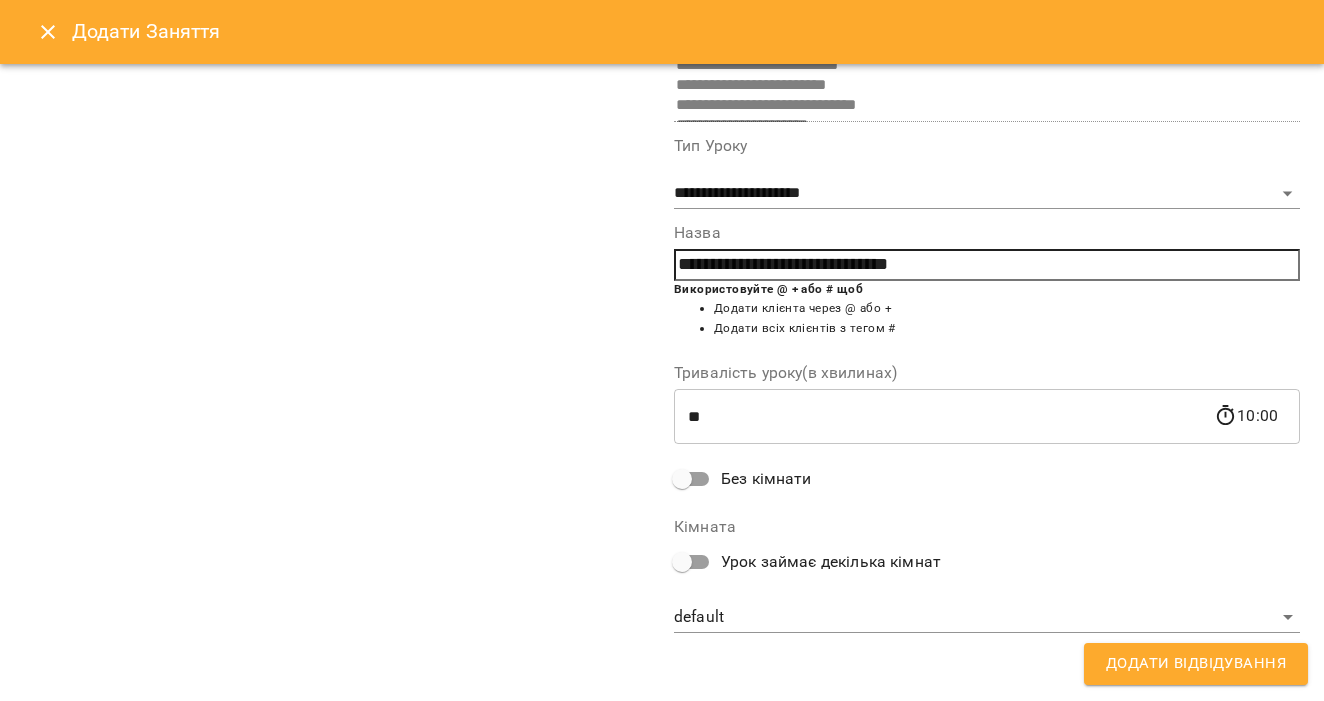 click on "Додати Відвідування" at bounding box center (1196, 664) 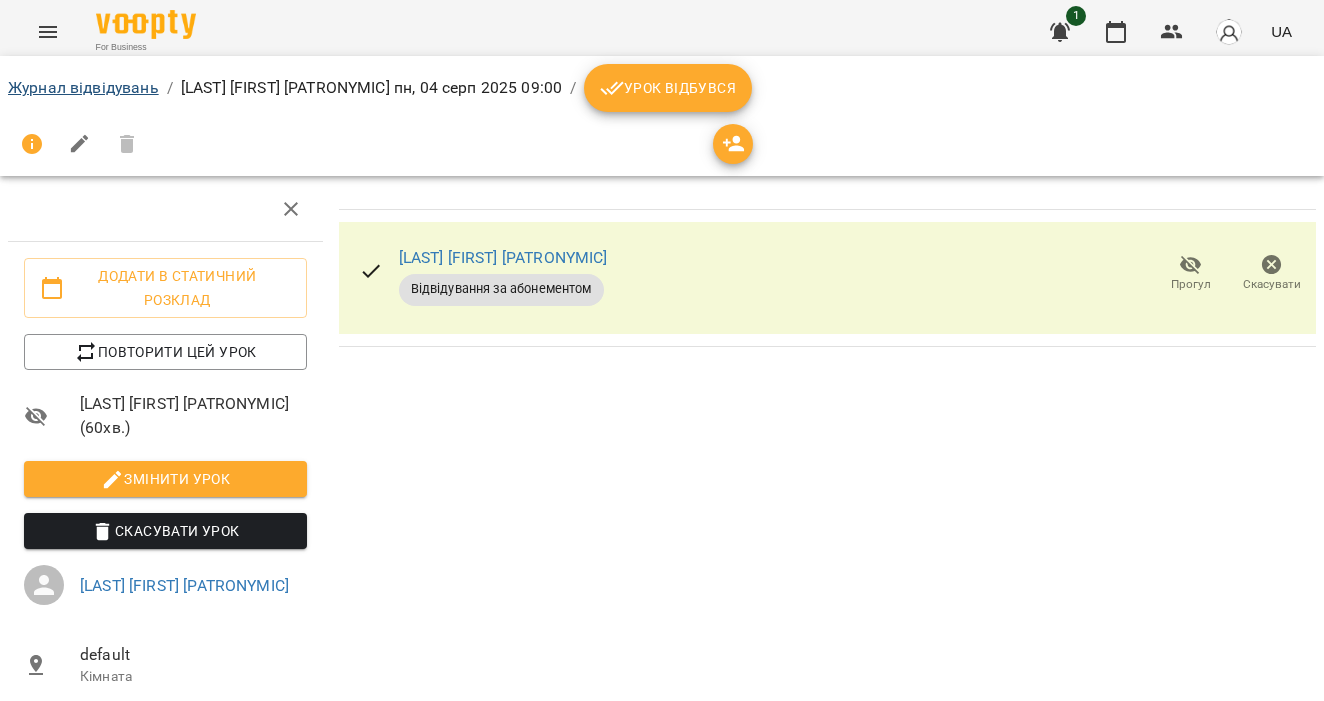 click on "Журнал відвідувань" at bounding box center [83, 87] 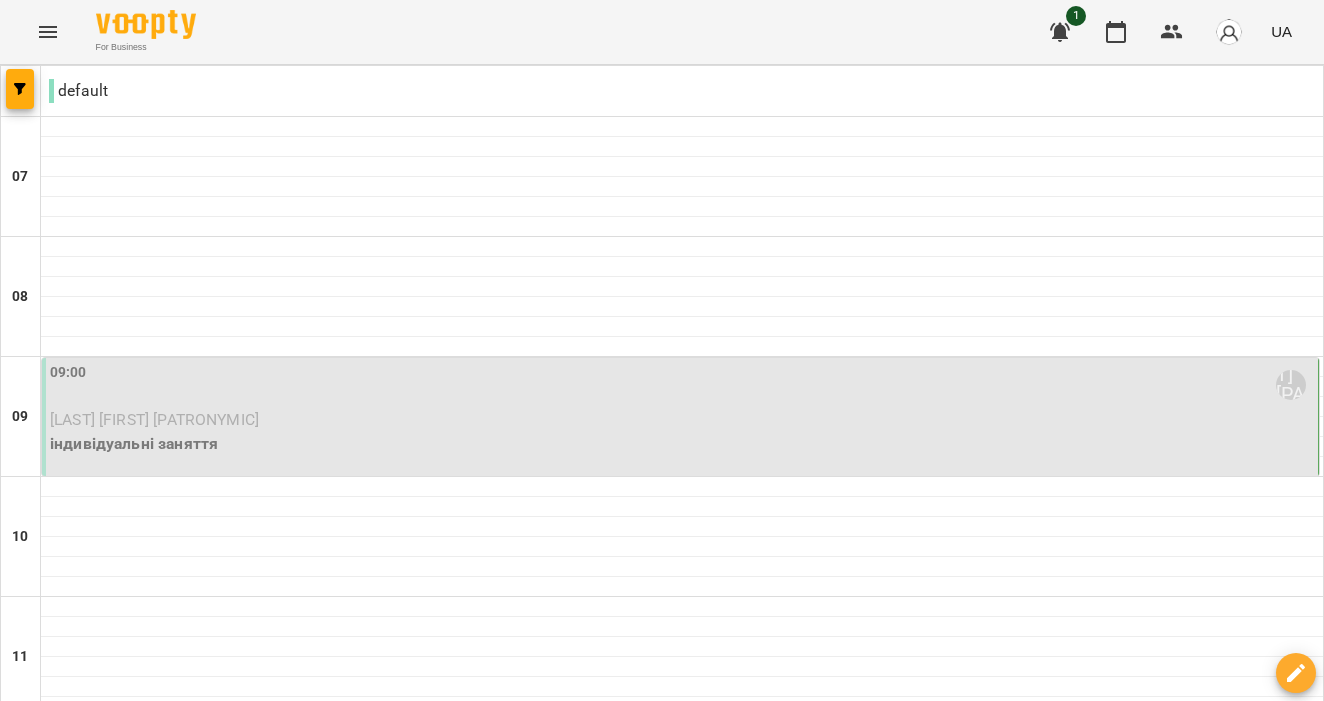 scroll, scrollTop: 652, scrollLeft: 0, axis: vertical 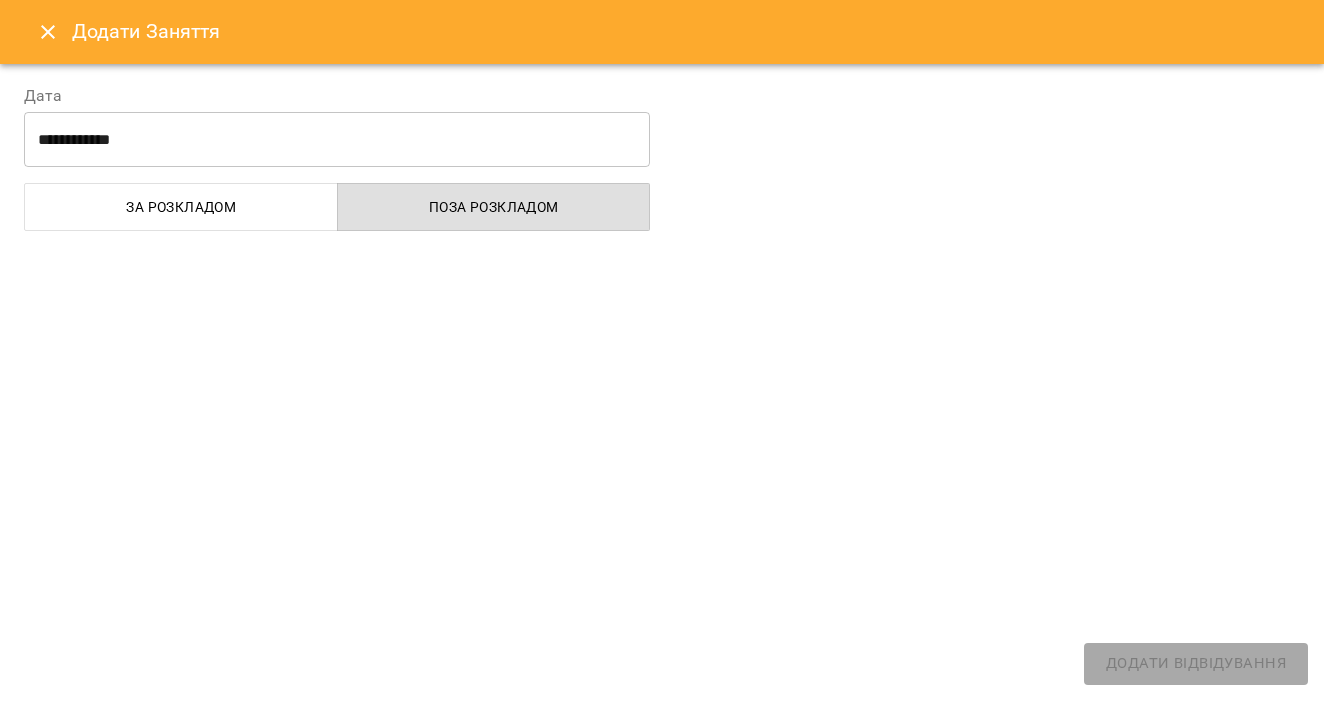 select on "**********" 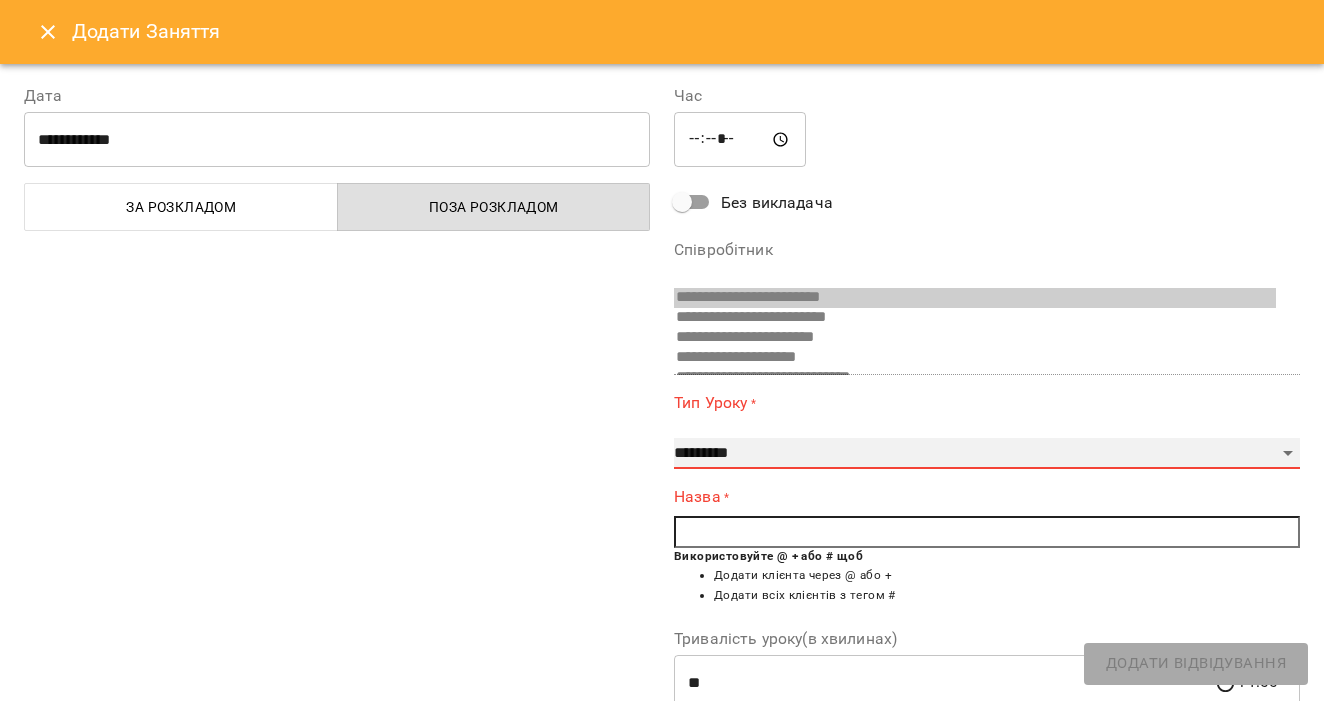 select on "**********" 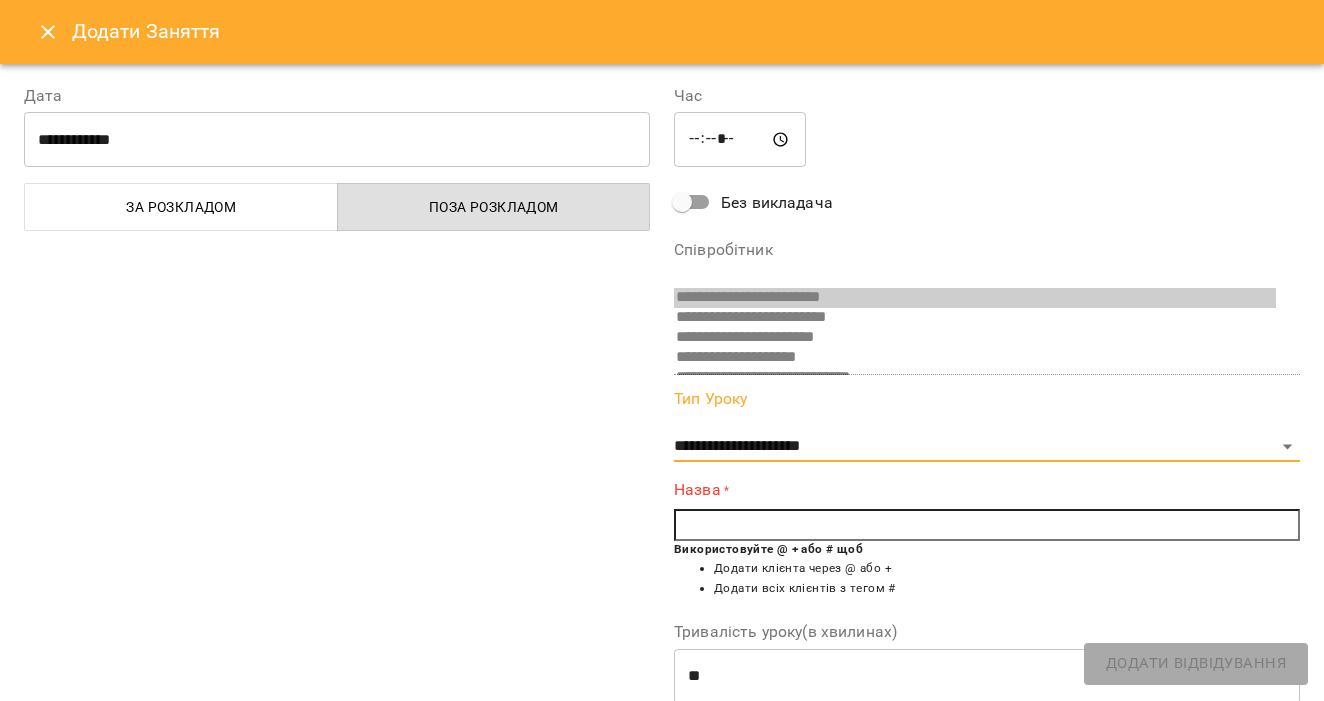 click at bounding box center (987, 525) 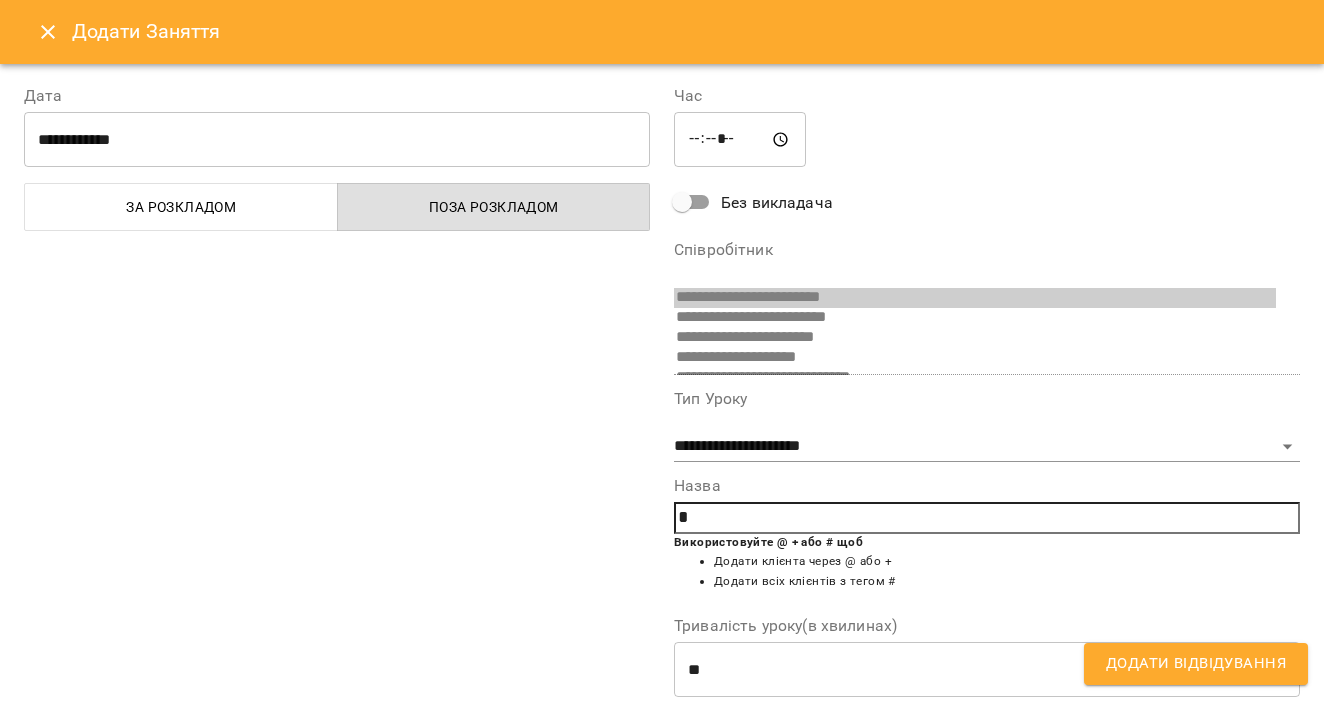 click on "*" at bounding box center [987, 518] 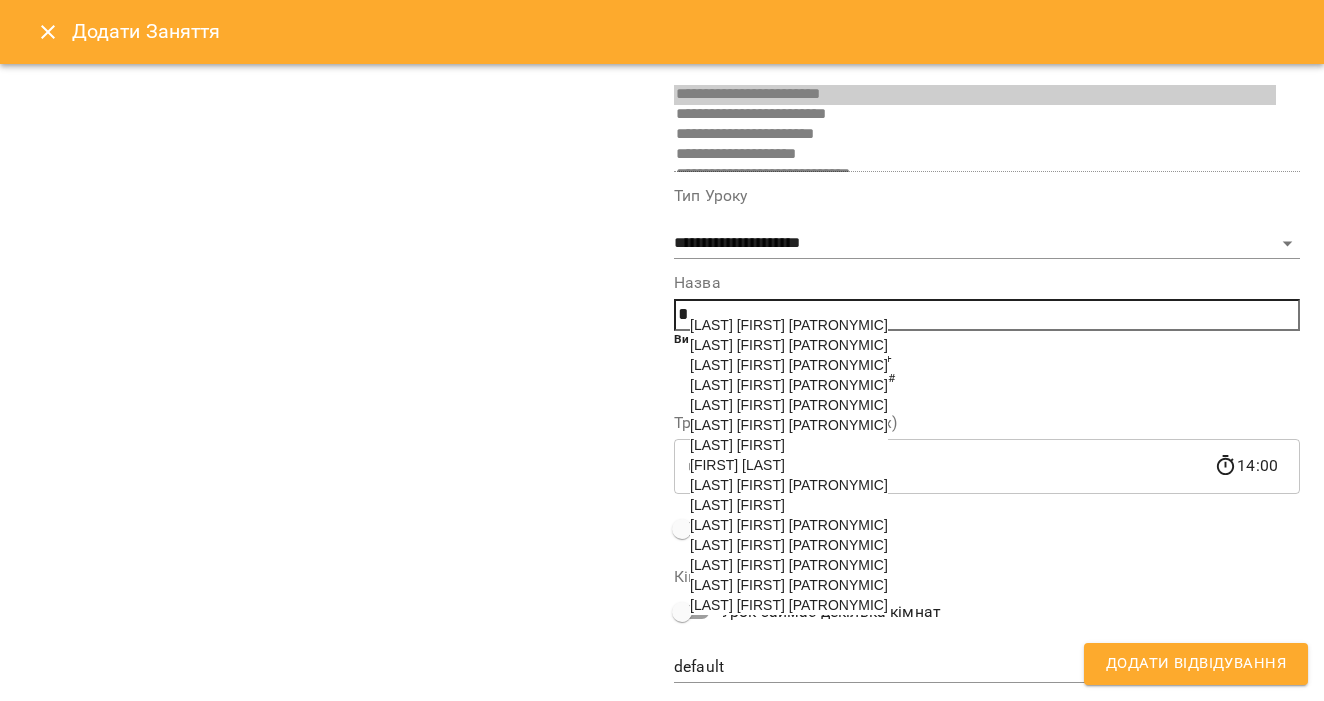 scroll, scrollTop: 243, scrollLeft: 0, axis: vertical 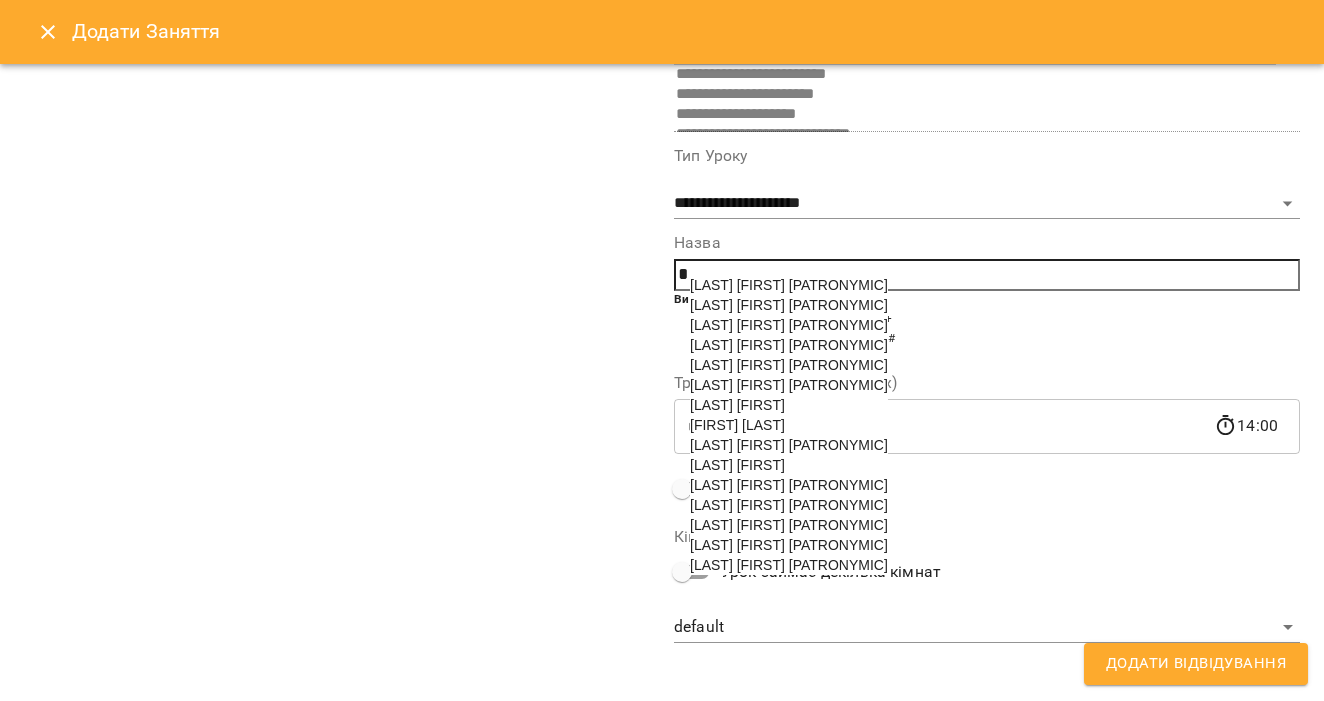 click on "[LAST] [FIRST] [PATRONYMIC]" at bounding box center (789, 505) 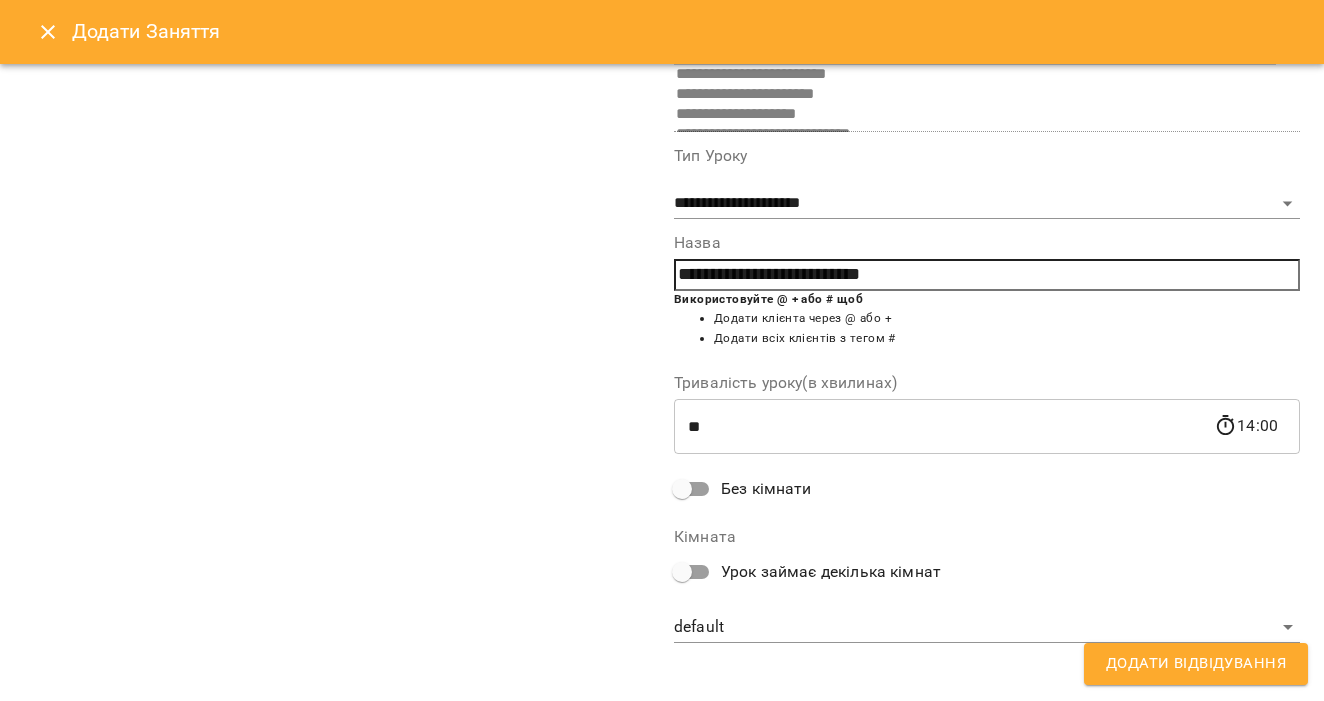 click on "Додати Відвідування" at bounding box center (1196, 664) 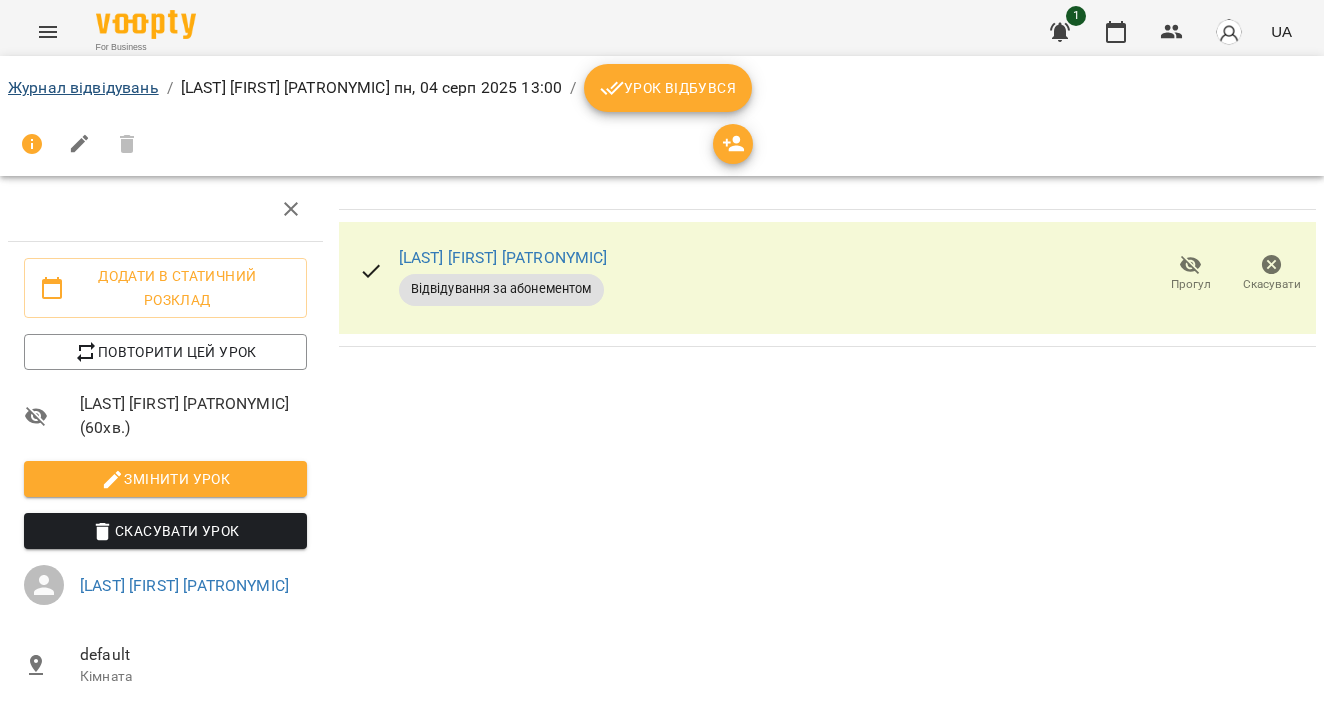 click on "Журнал відвідувань" at bounding box center (83, 87) 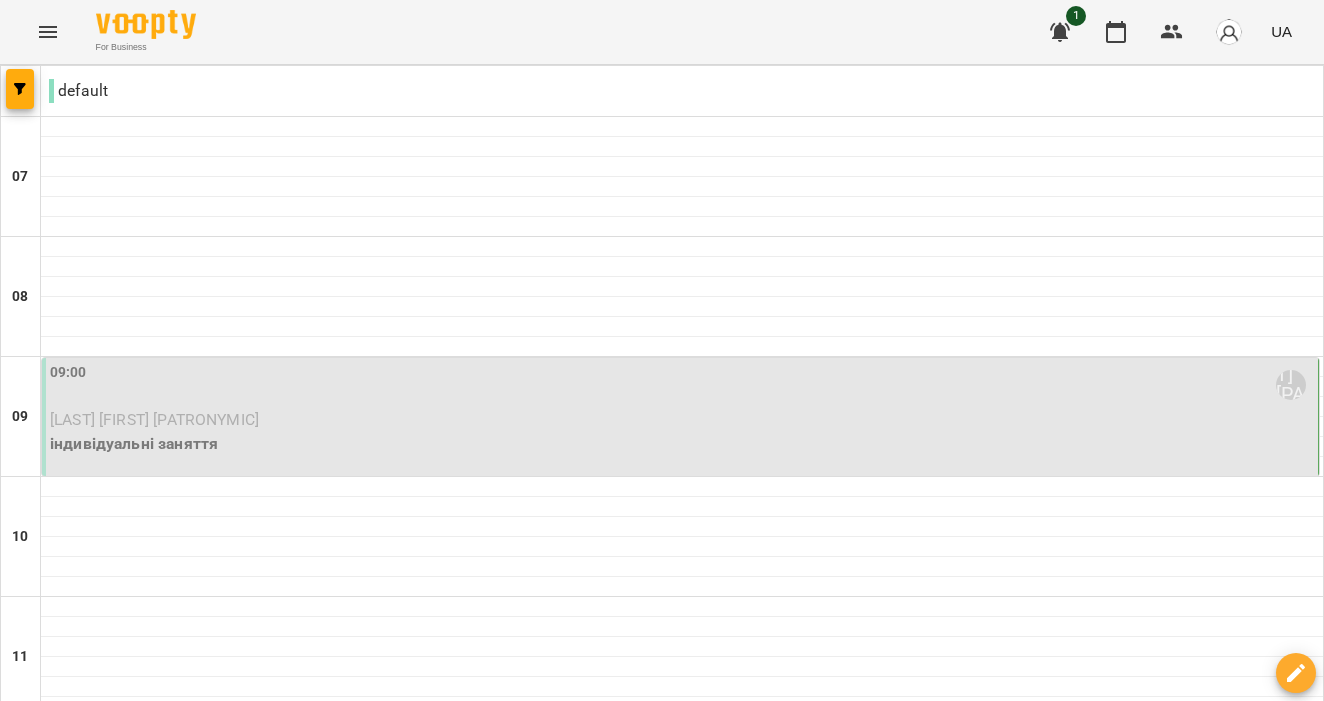 scroll, scrollTop: 551, scrollLeft: 0, axis: vertical 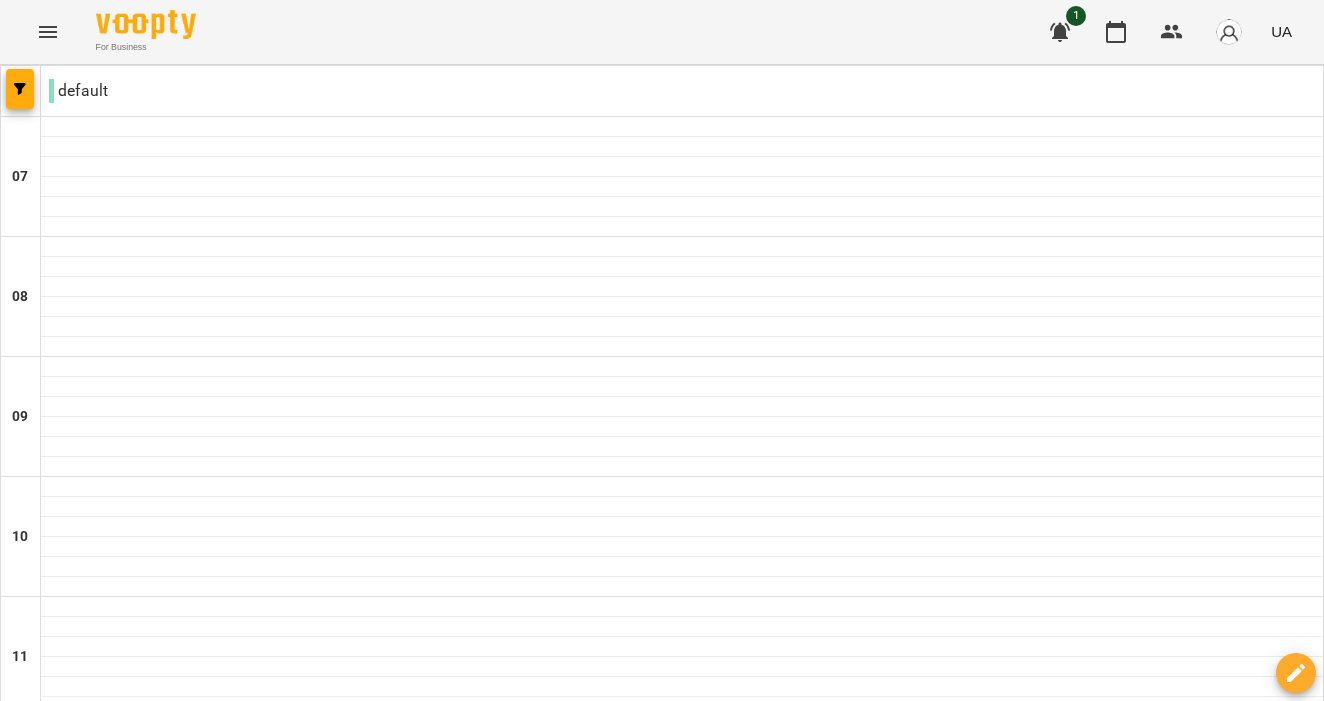 click at bounding box center [682, 1447] 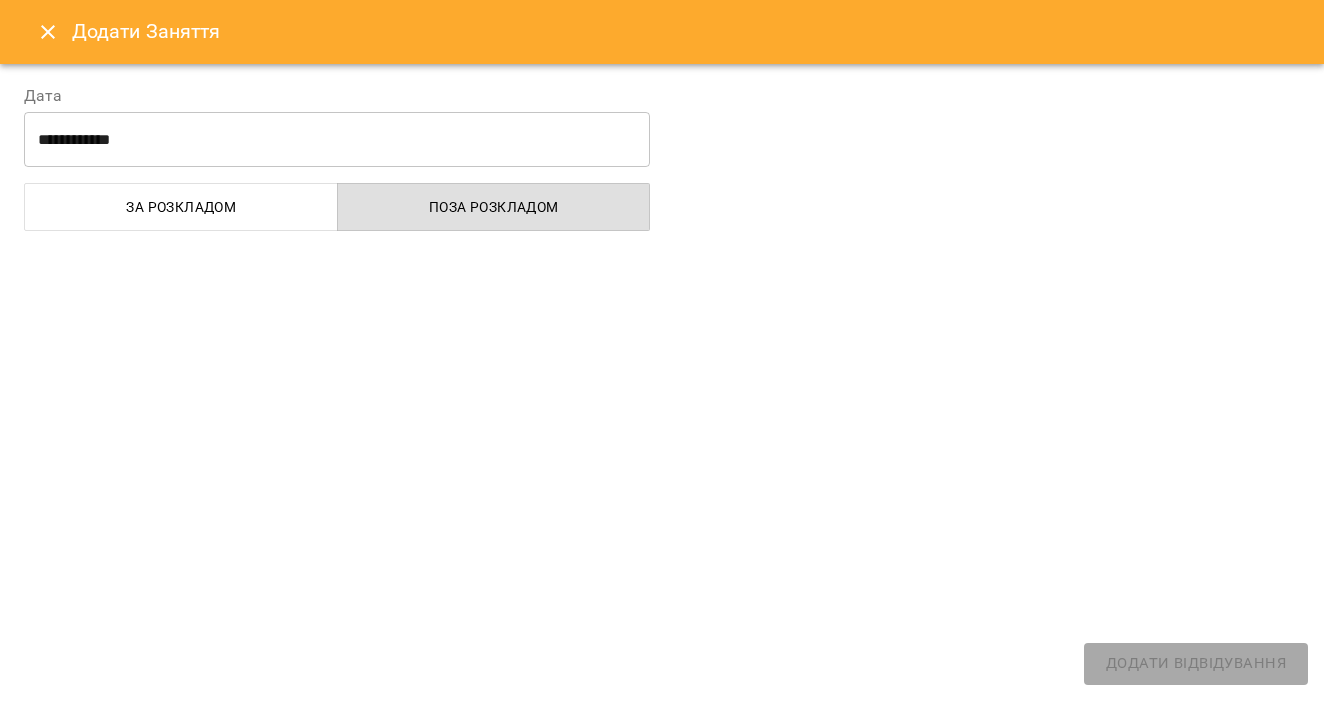 select on "**********" 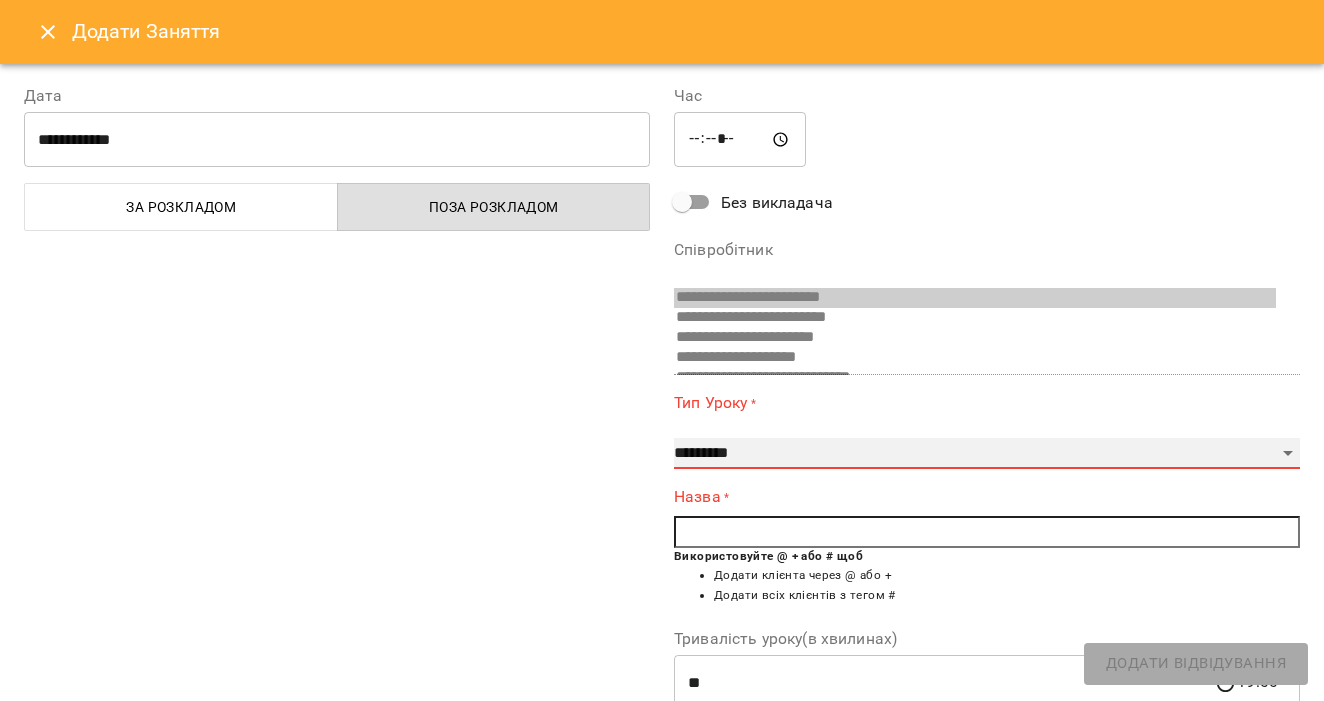 select on "**********" 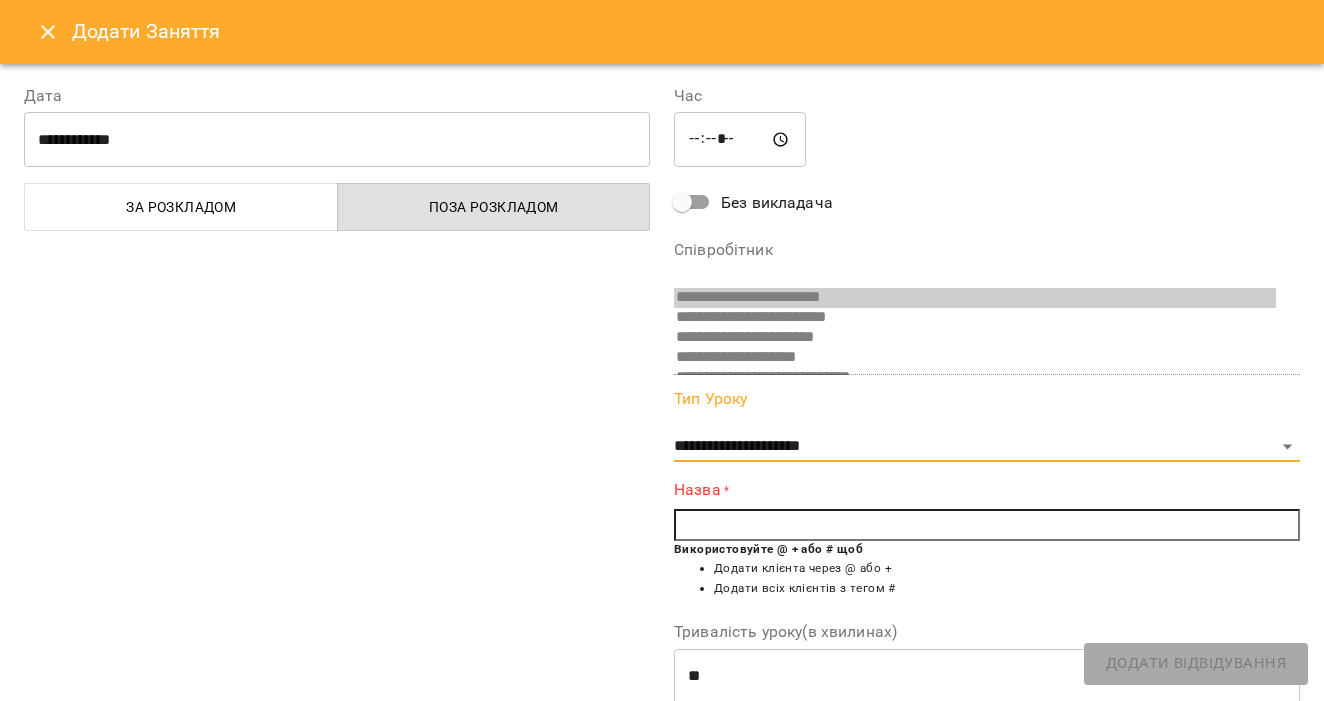 click at bounding box center (987, 525) 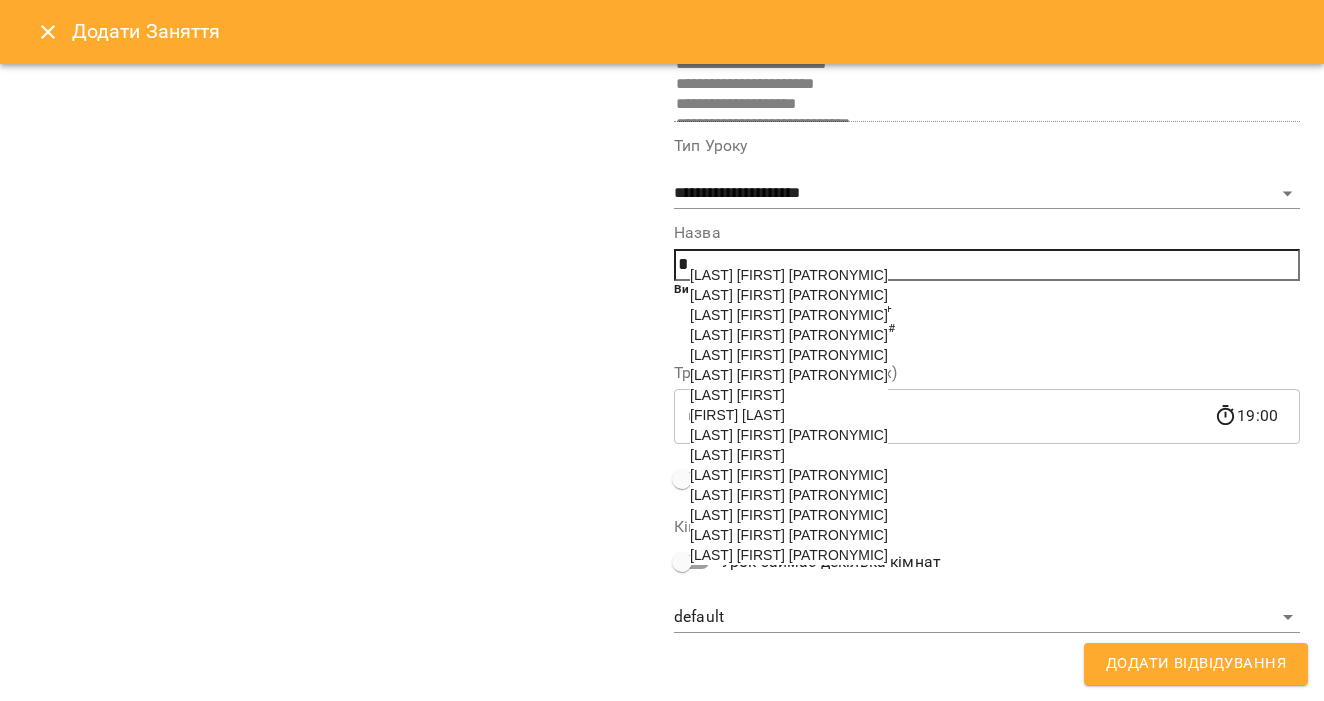 scroll, scrollTop: 252, scrollLeft: 0, axis: vertical 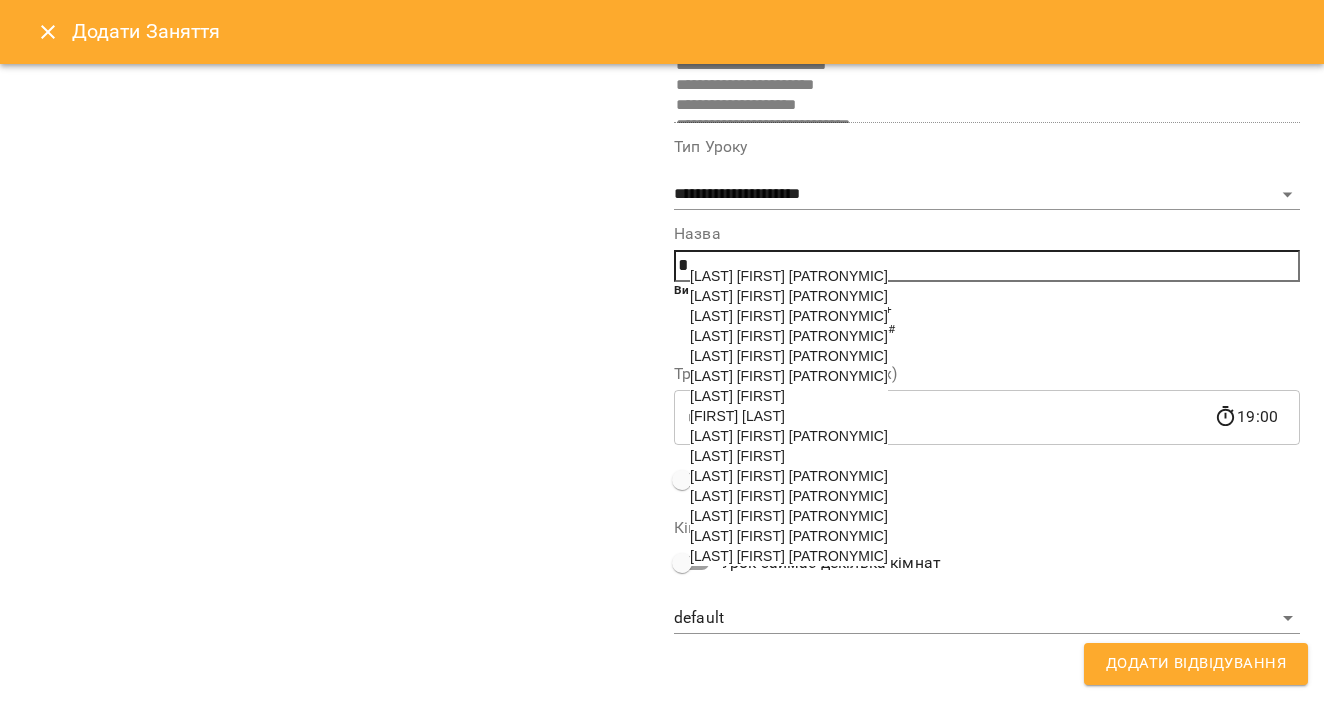 click on "[LAST] [FIRST] [PATRONYMIC]" at bounding box center (789, 536) 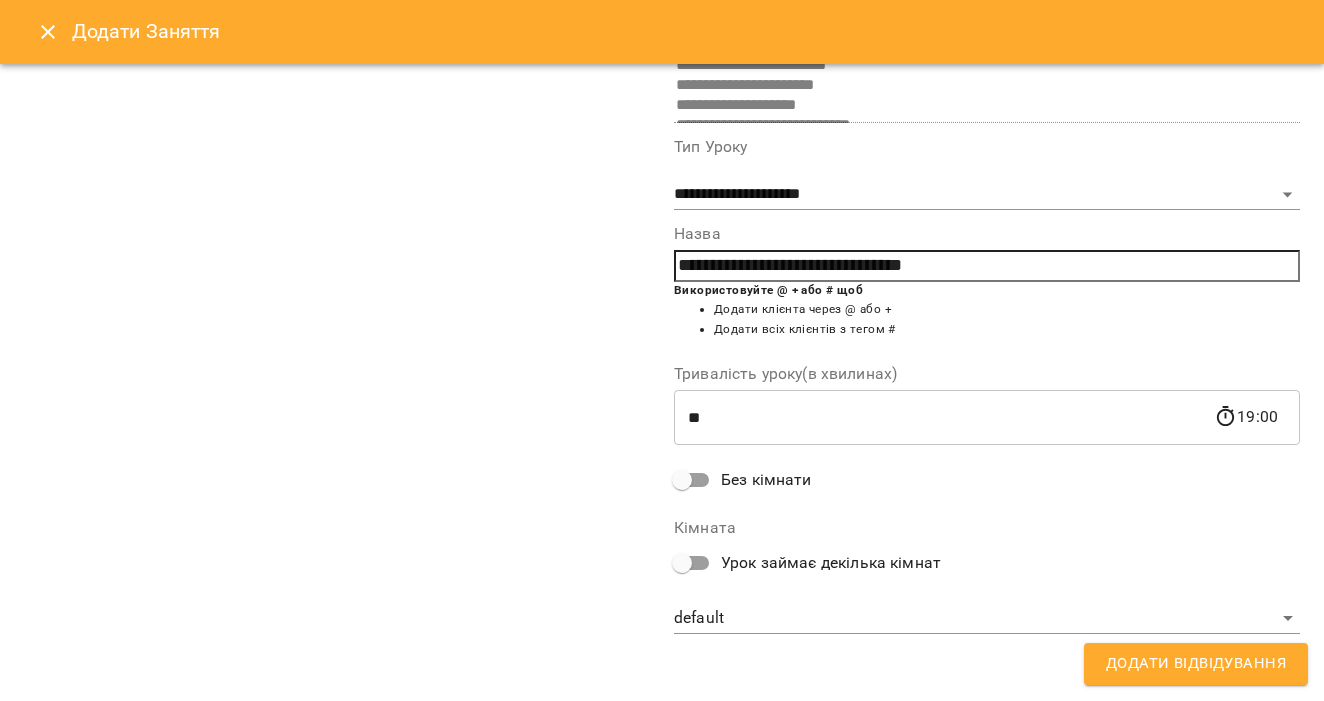 click on "**********" at bounding box center [987, 266] 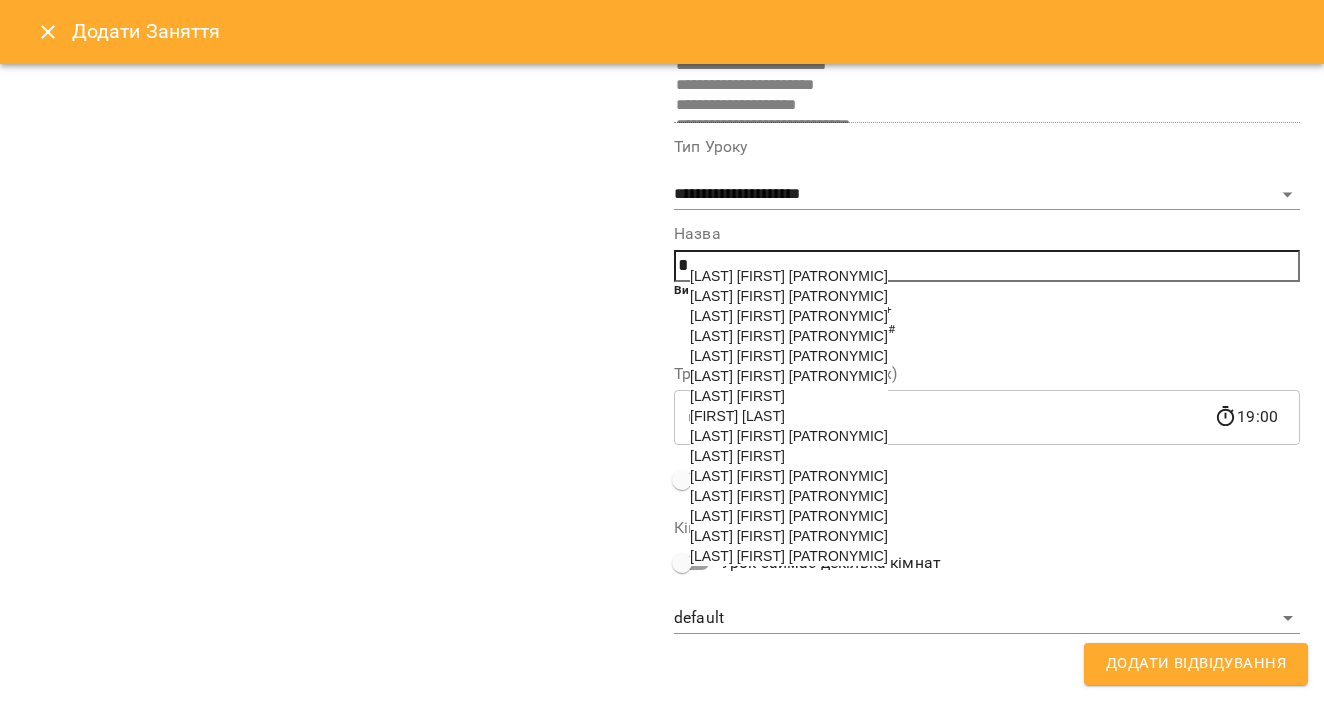 click on "[LAST] [FIRST] [PATRONYMIC]" at bounding box center (789, 516) 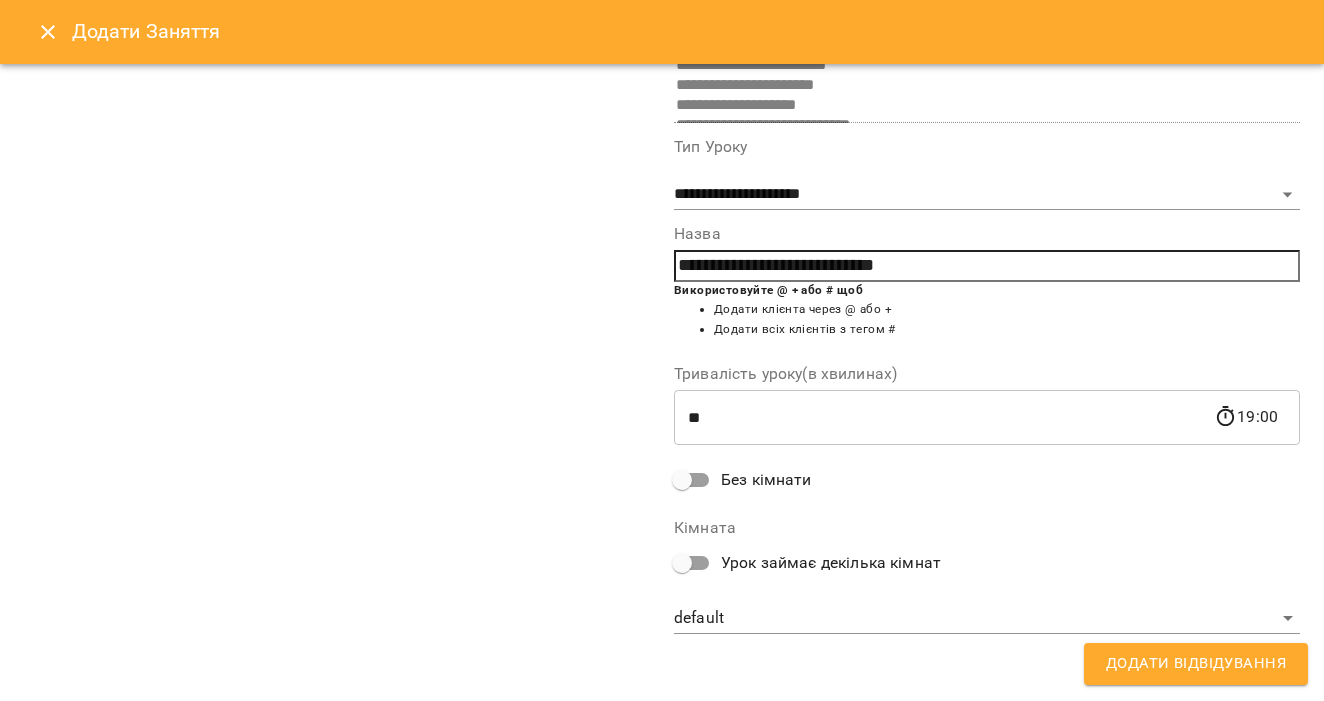 click on "Додати Відвідування" at bounding box center (1196, 664) 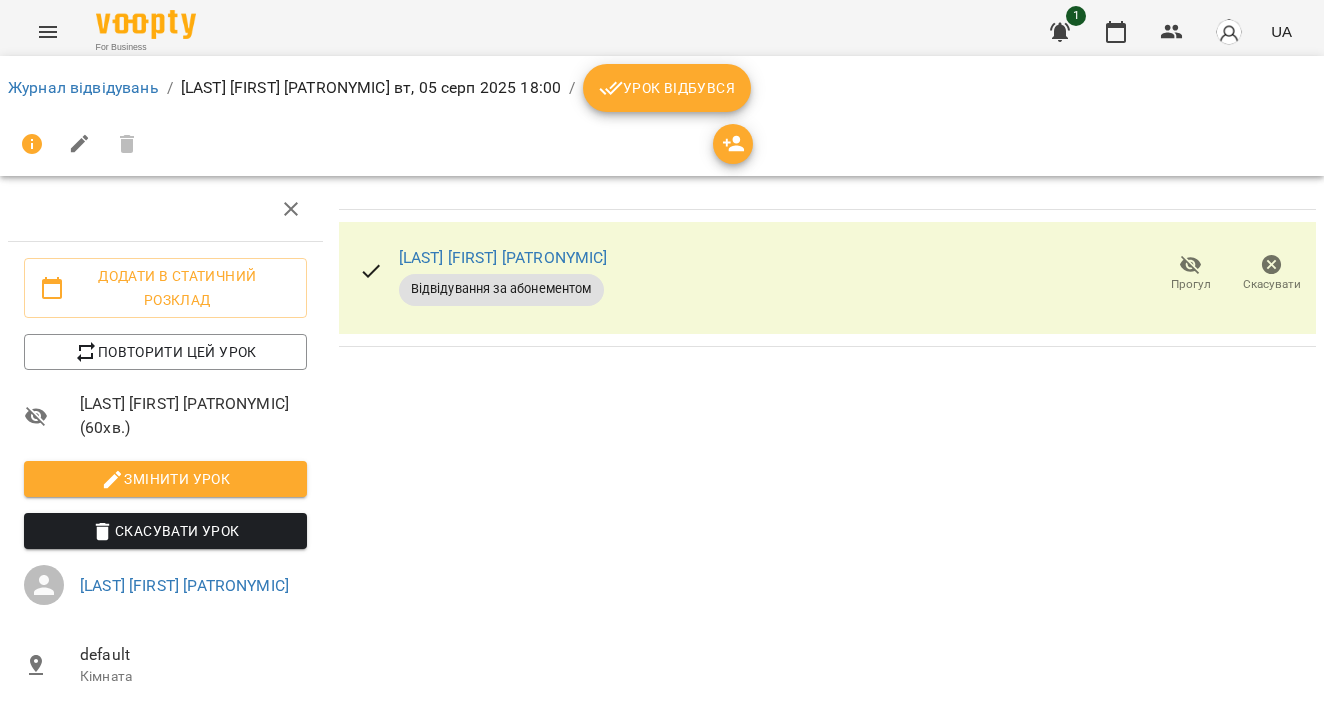 click on "Журнал відвідувань / [LAST] [FIRST] [PATRONYMIC]    вт, 05 серп 2025 18:00 / Урок відбувся" at bounding box center [662, 88] 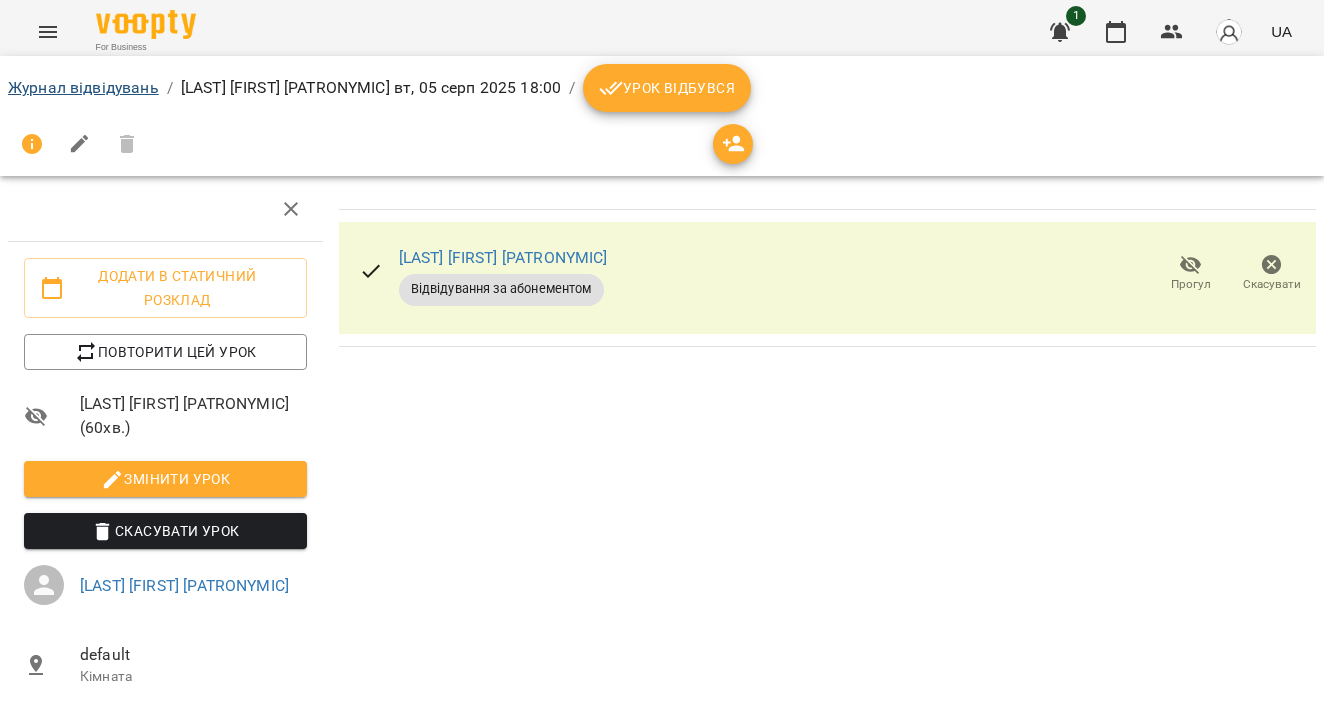 click on "Журнал відвідувань" at bounding box center [83, 87] 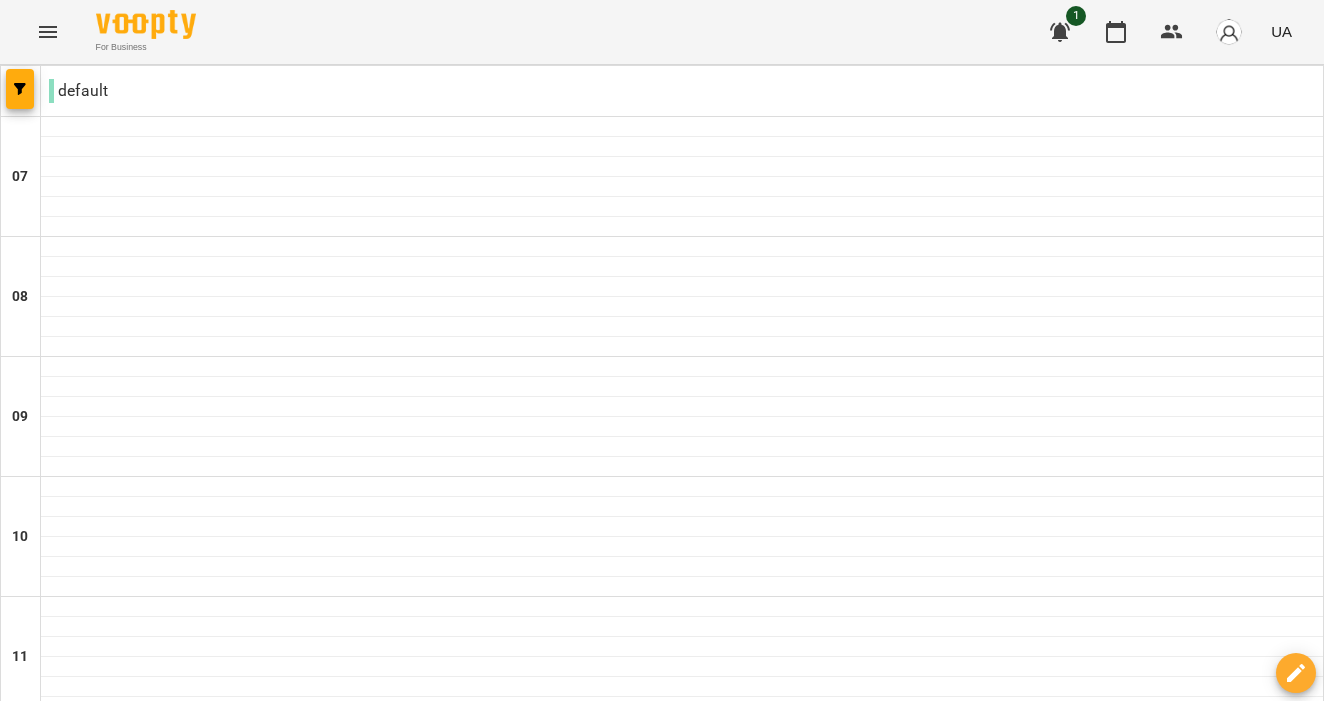 click on "ср" at bounding box center [574, 2063] 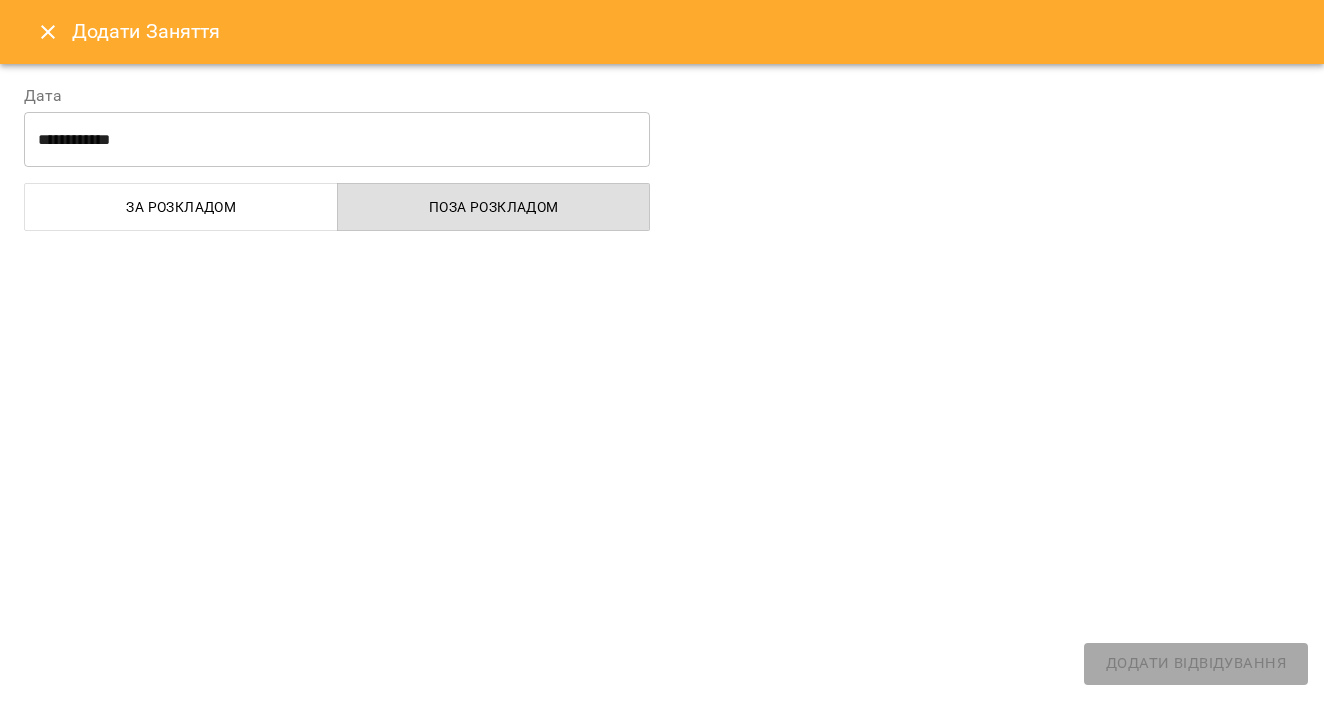 select on "**********" 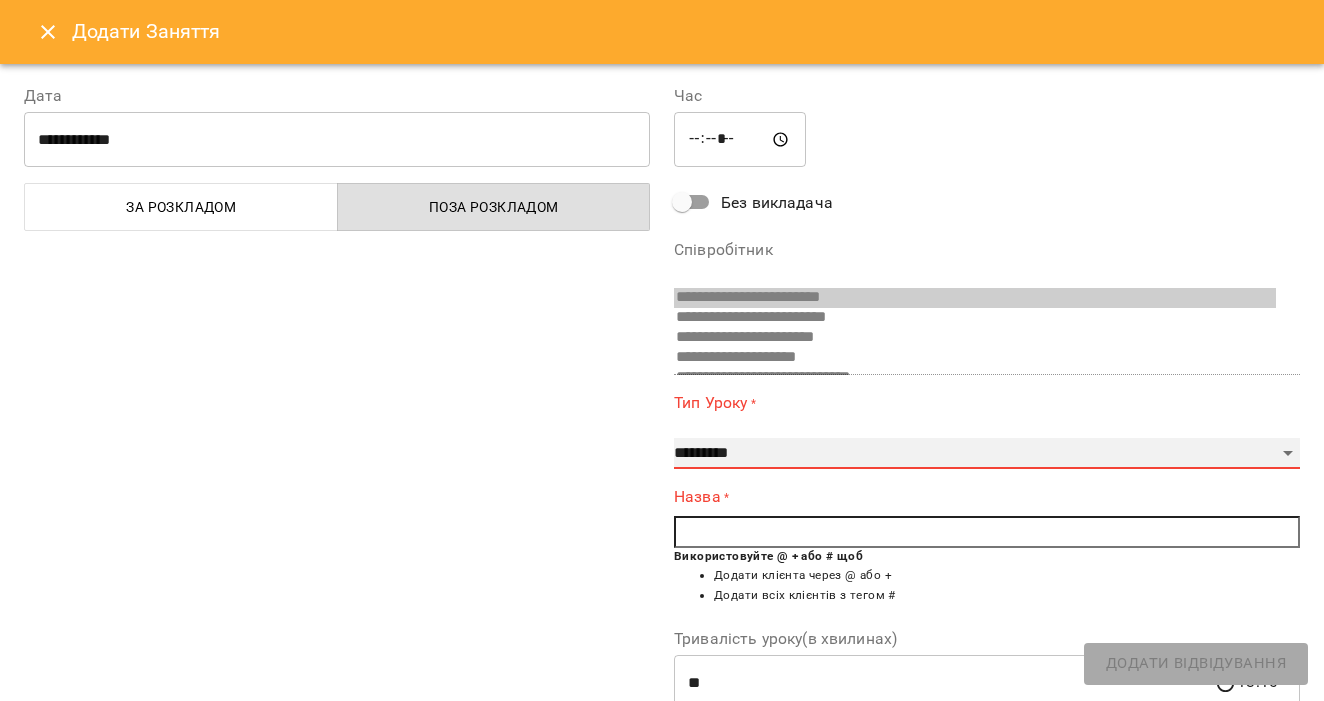 select on "**********" 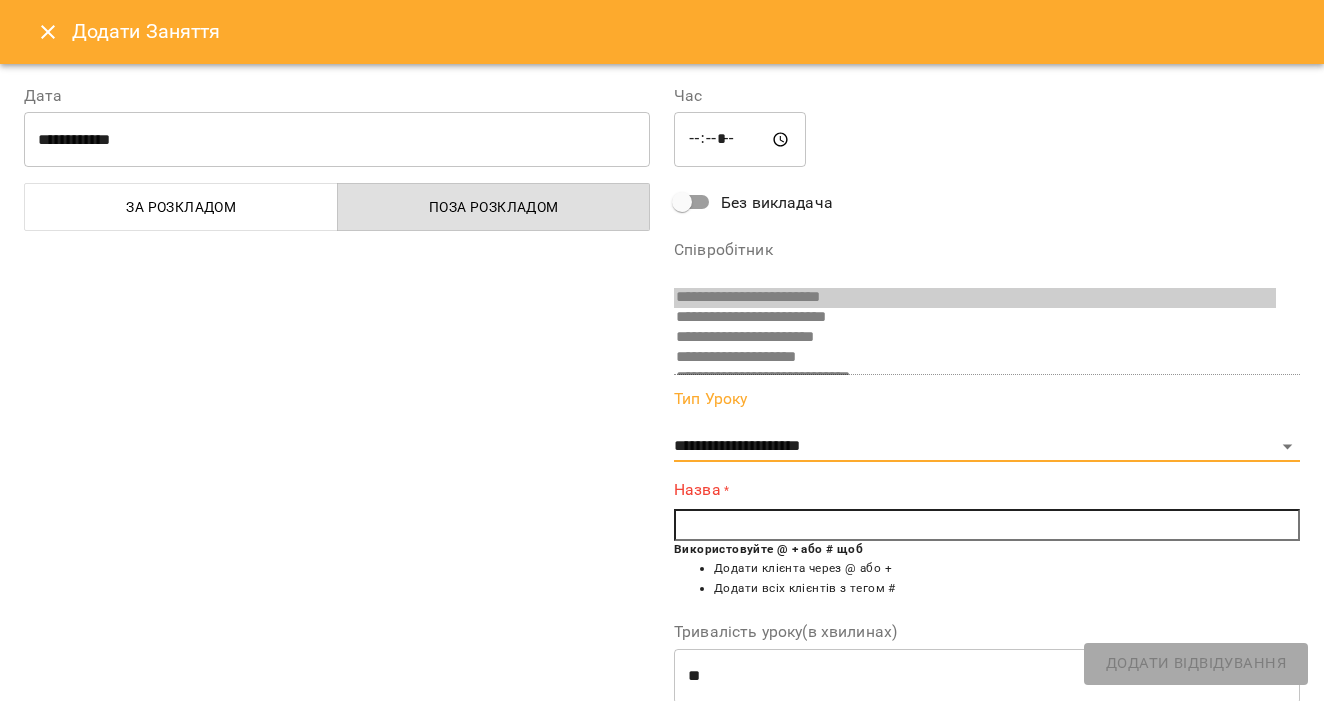 click at bounding box center [987, 525] 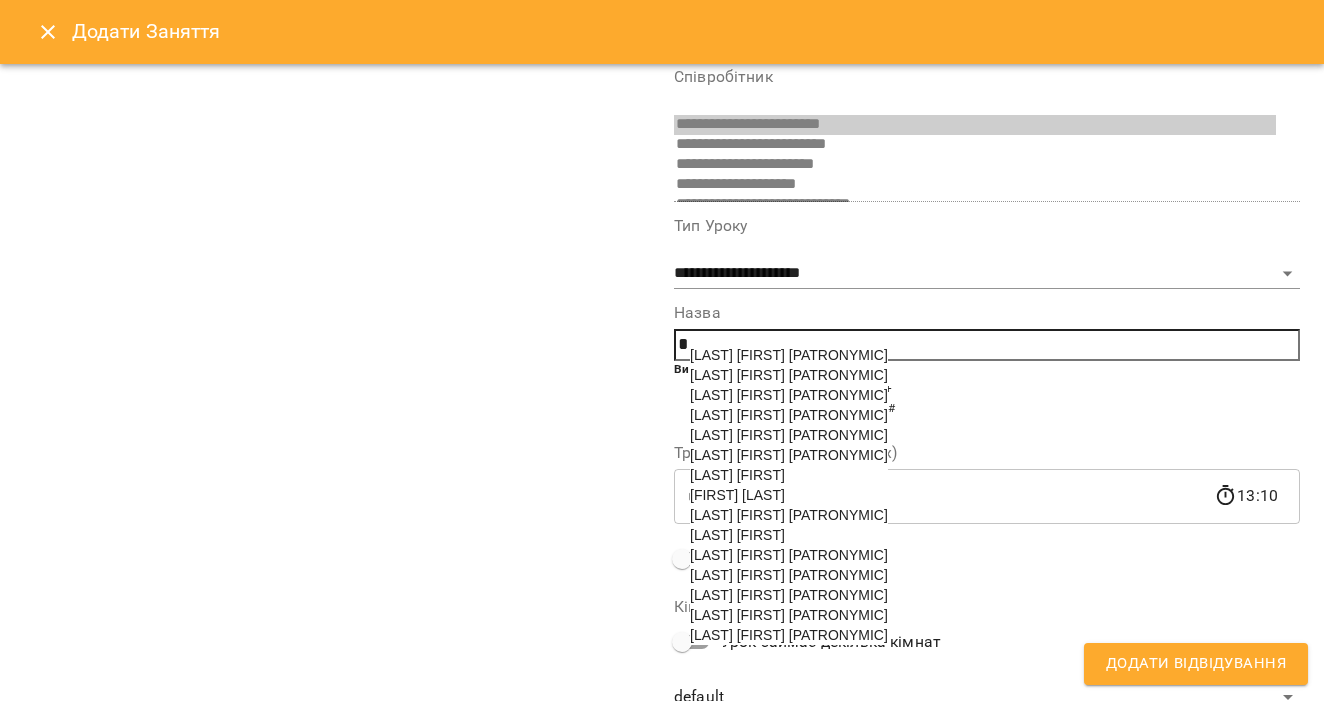 scroll, scrollTop: 193, scrollLeft: 0, axis: vertical 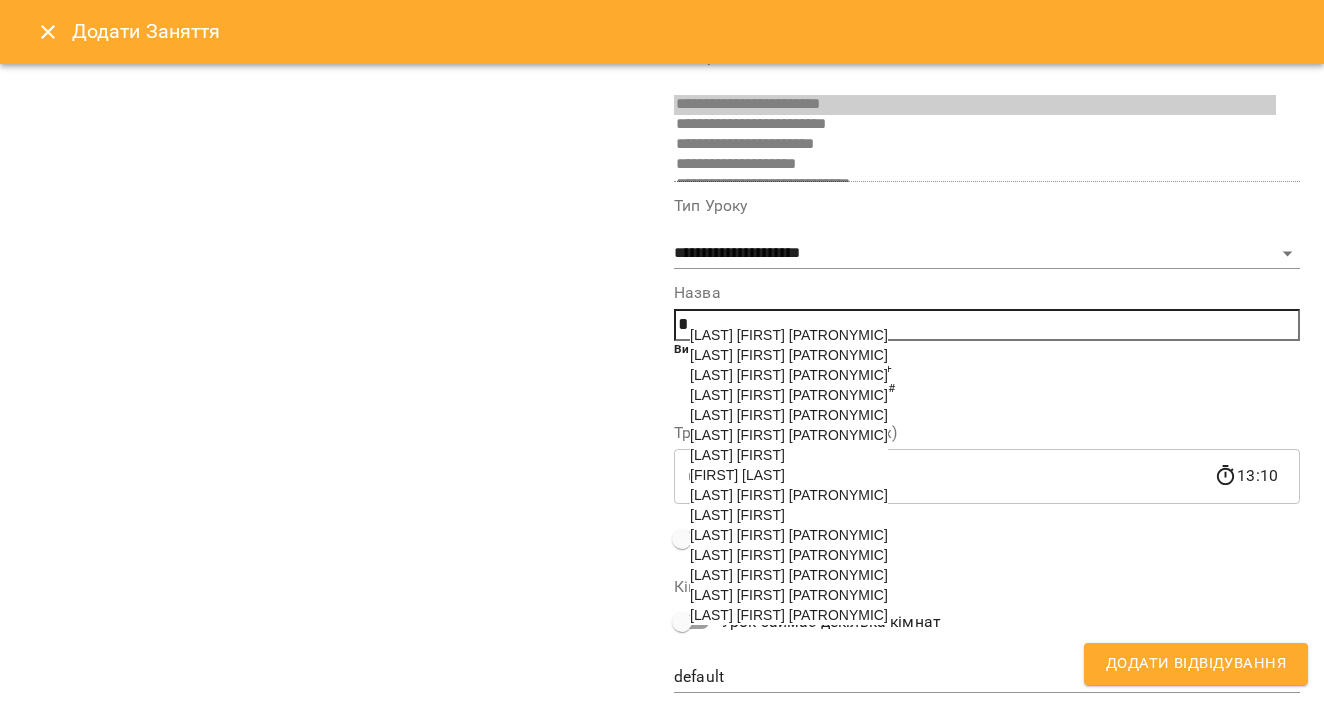 click on "[LAST] [FIRST] [PATRONYMIC]" at bounding box center [789, 435] 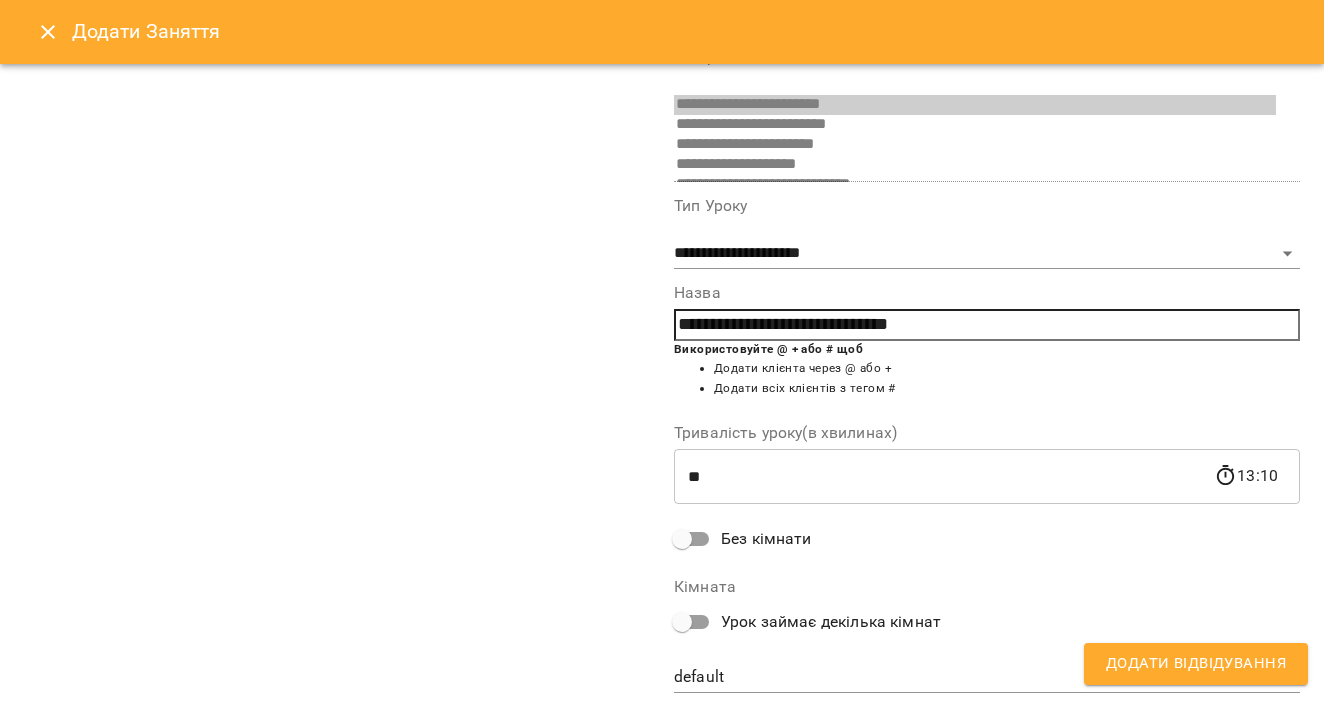 click on "**********" at bounding box center (987, 636) 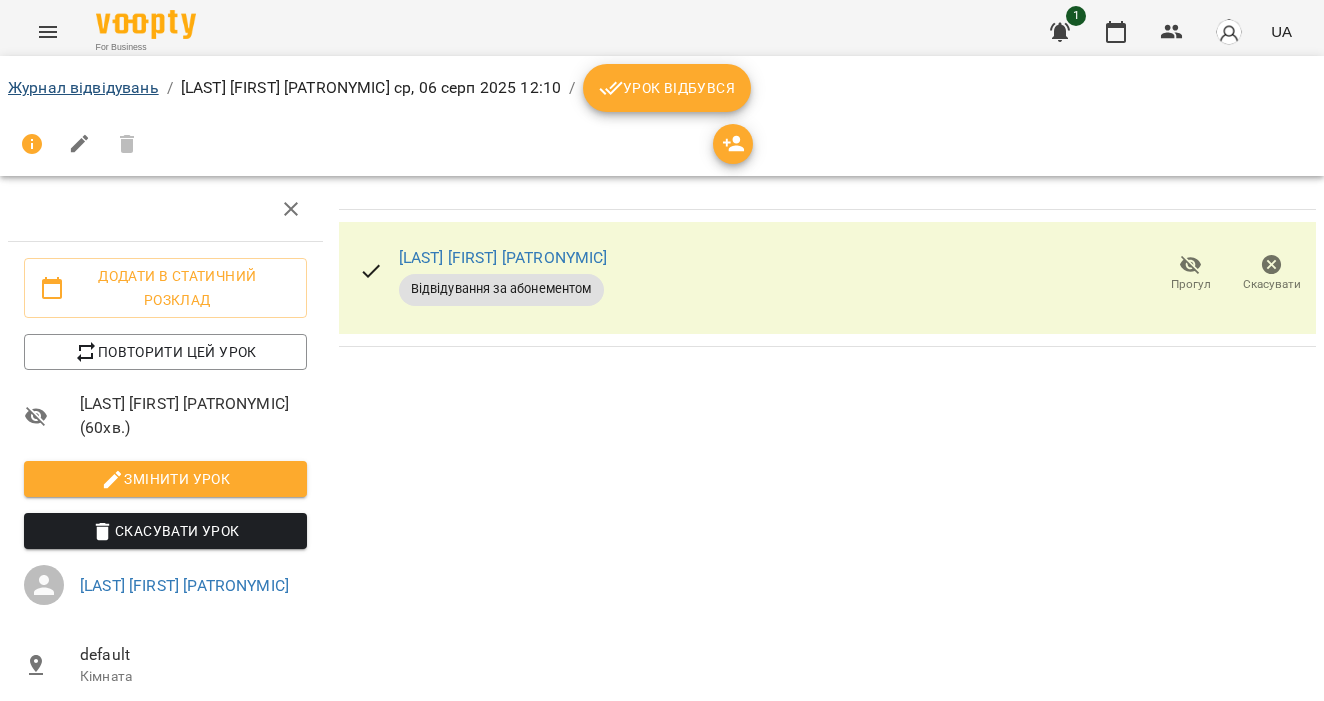 click on "Журнал відвідувань" at bounding box center (83, 87) 